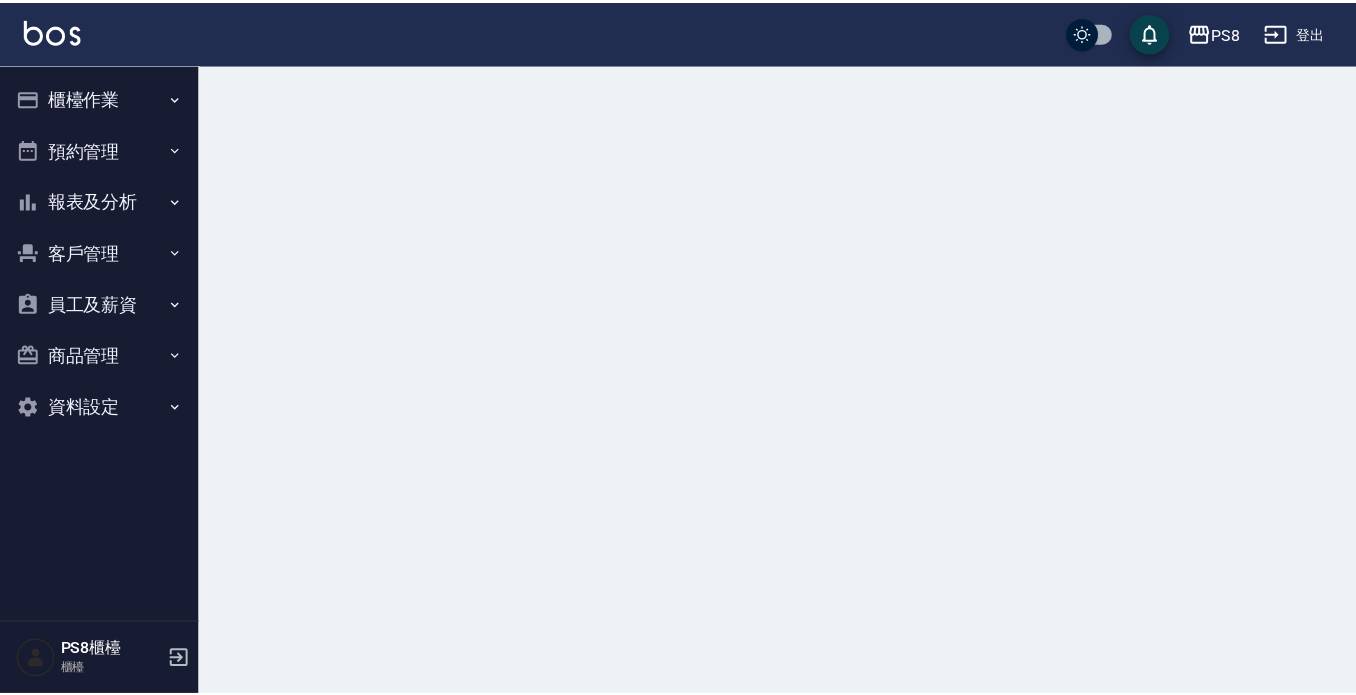 scroll, scrollTop: 0, scrollLeft: 0, axis: both 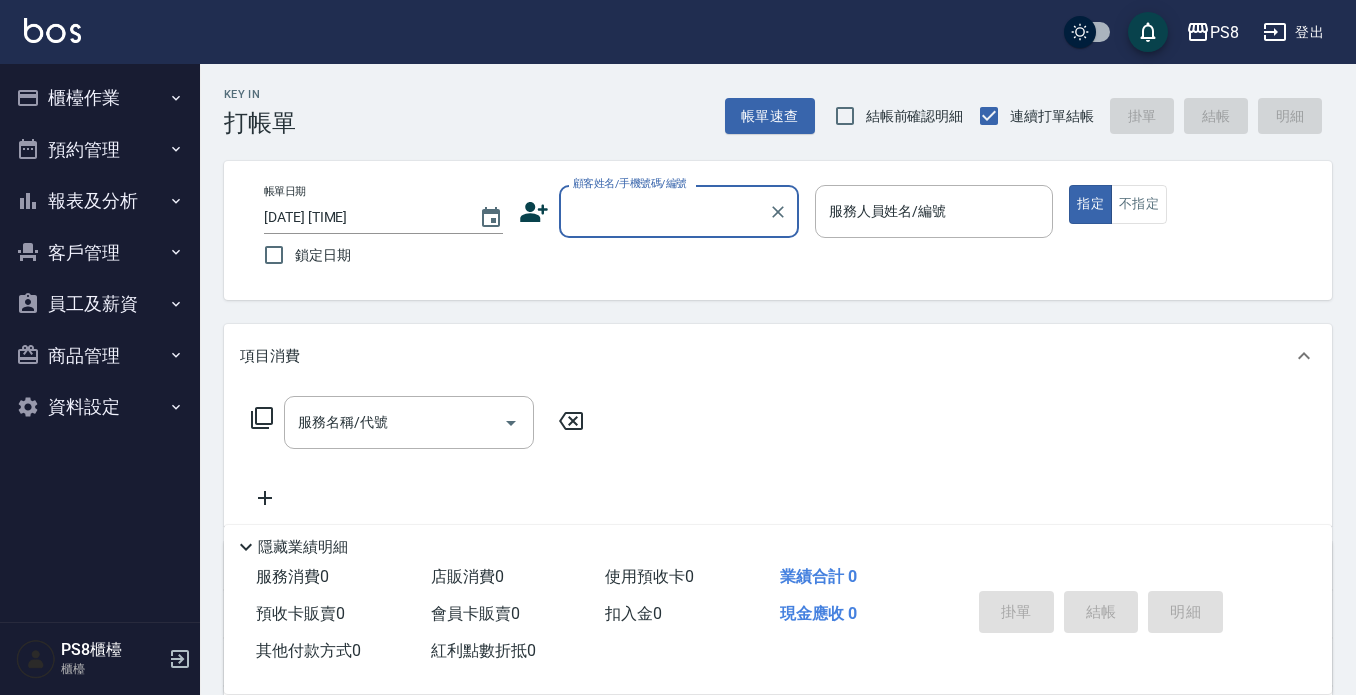 click on "櫃檯作業" at bounding box center (100, 98) 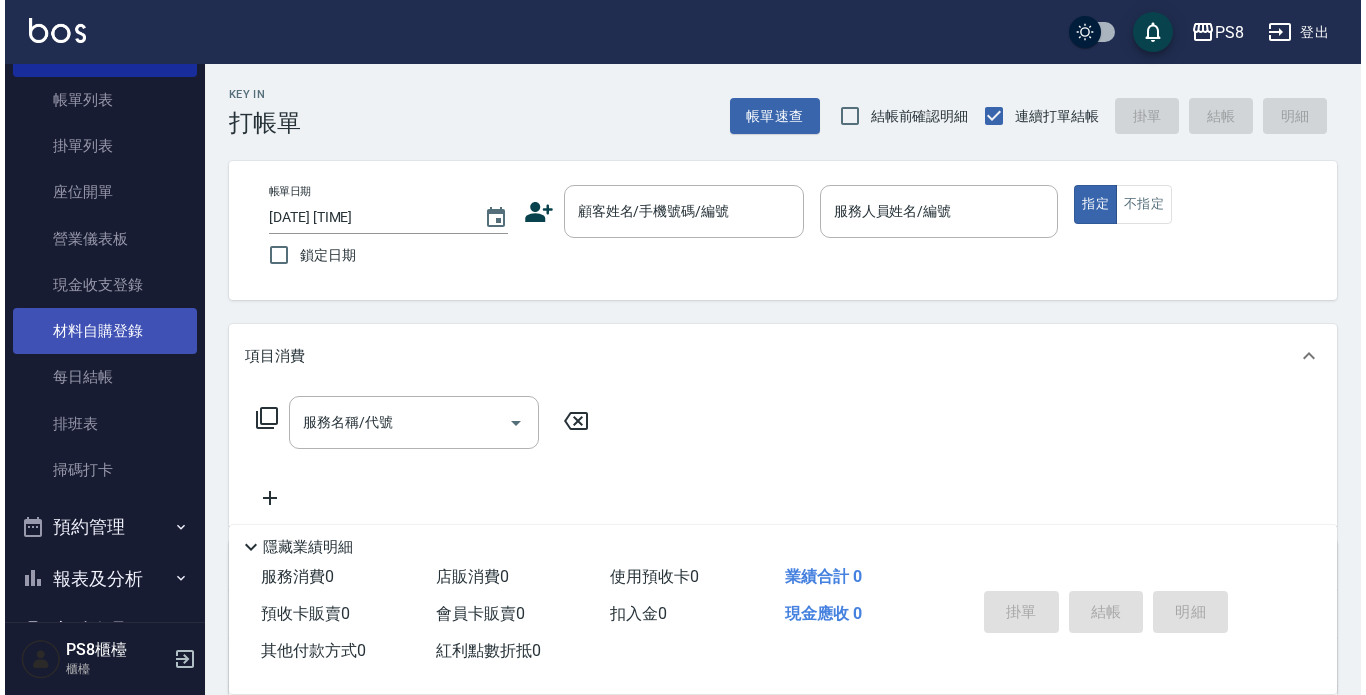 scroll, scrollTop: 200, scrollLeft: 0, axis: vertical 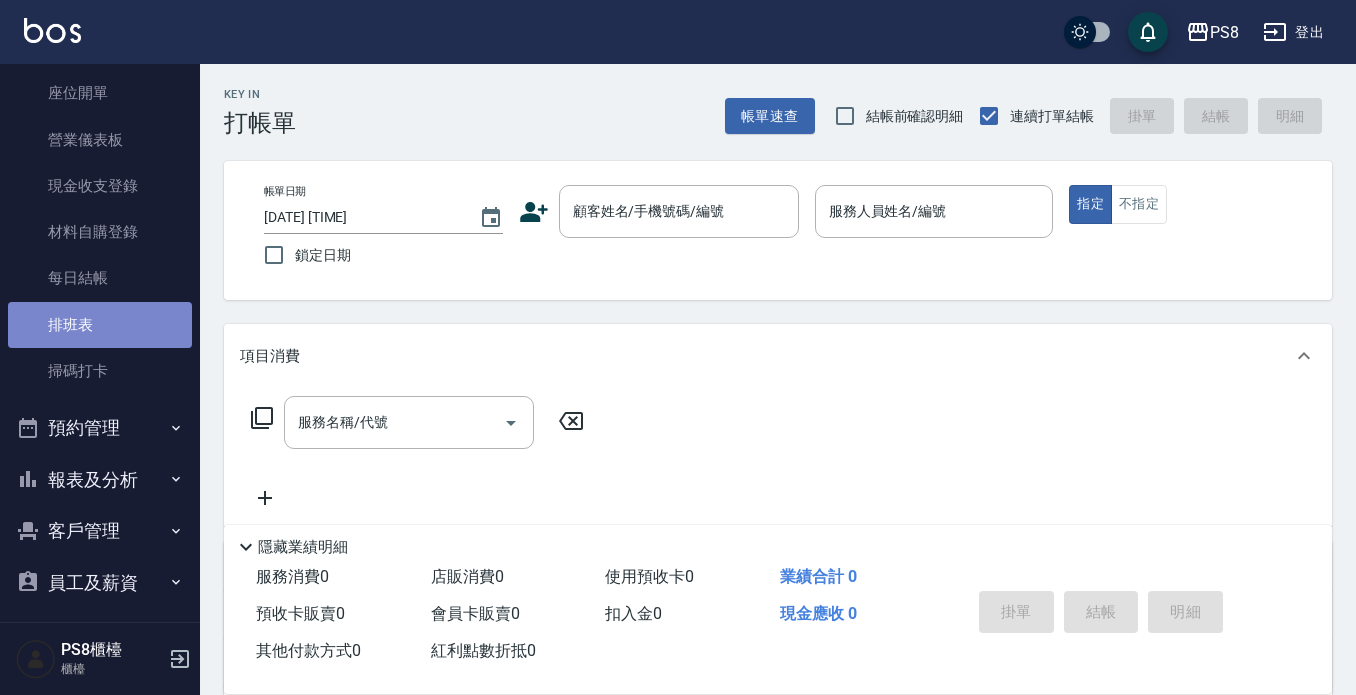 click on "排班表" at bounding box center [100, 325] 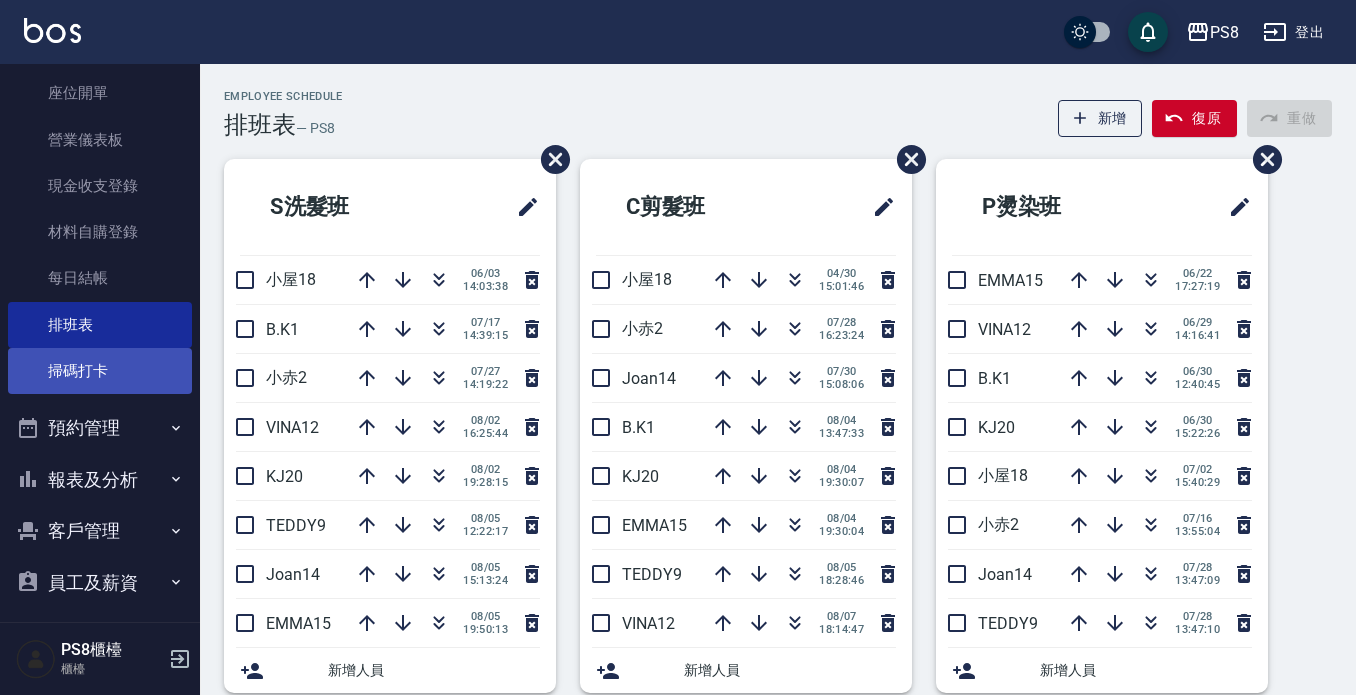 click on "掃碼打卡" at bounding box center [100, 371] 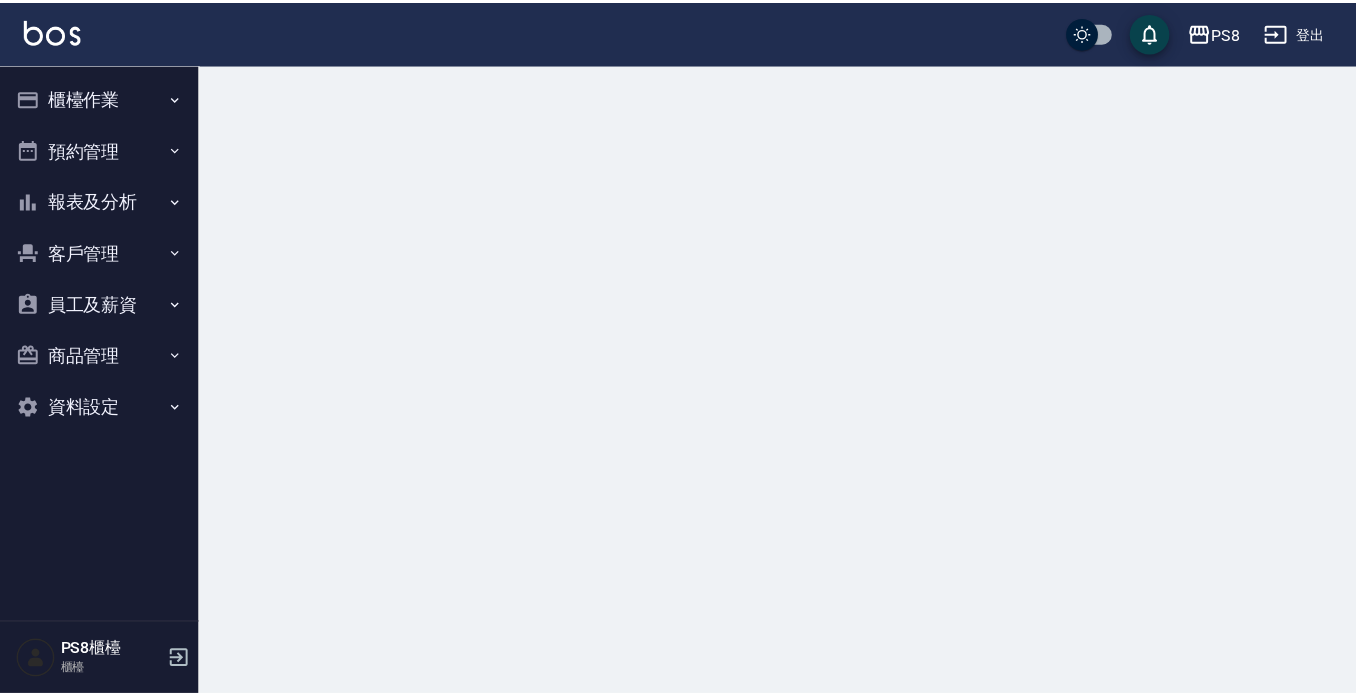 scroll, scrollTop: 0, scrollLeft: 0, axis: both 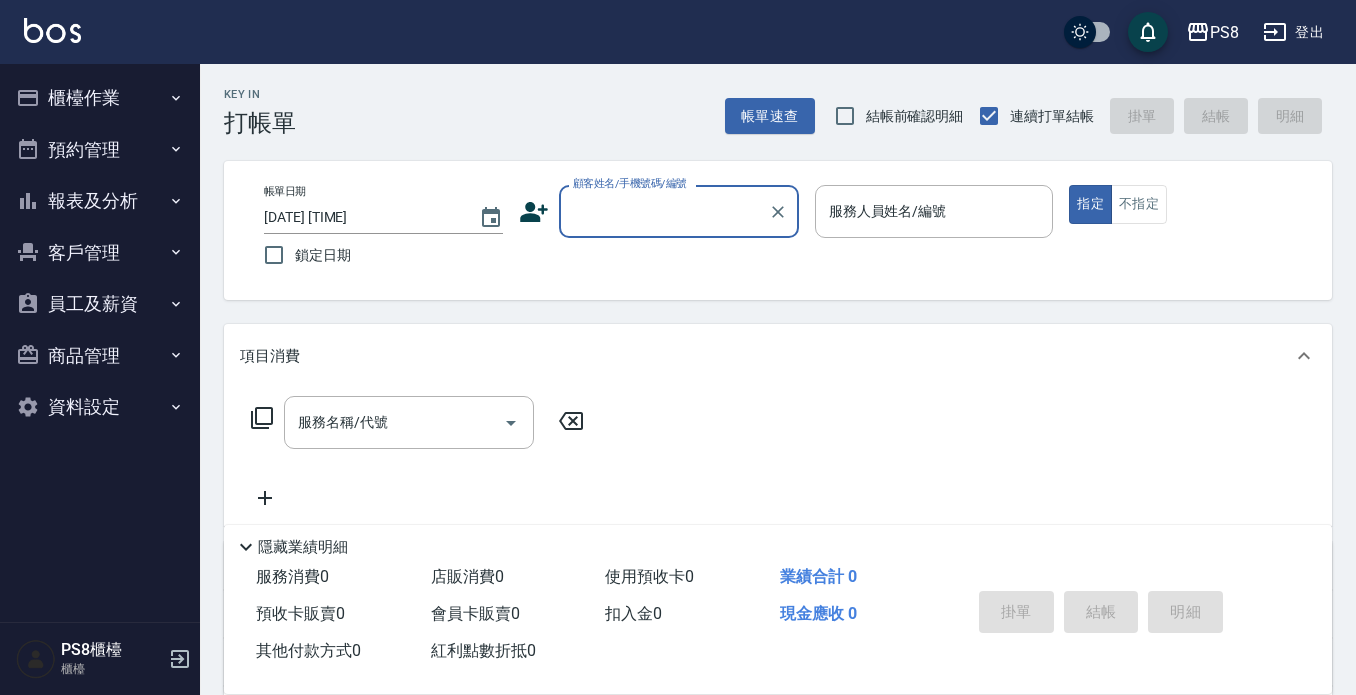 click on "櫃檯作業" at bounding box center (100, 98) 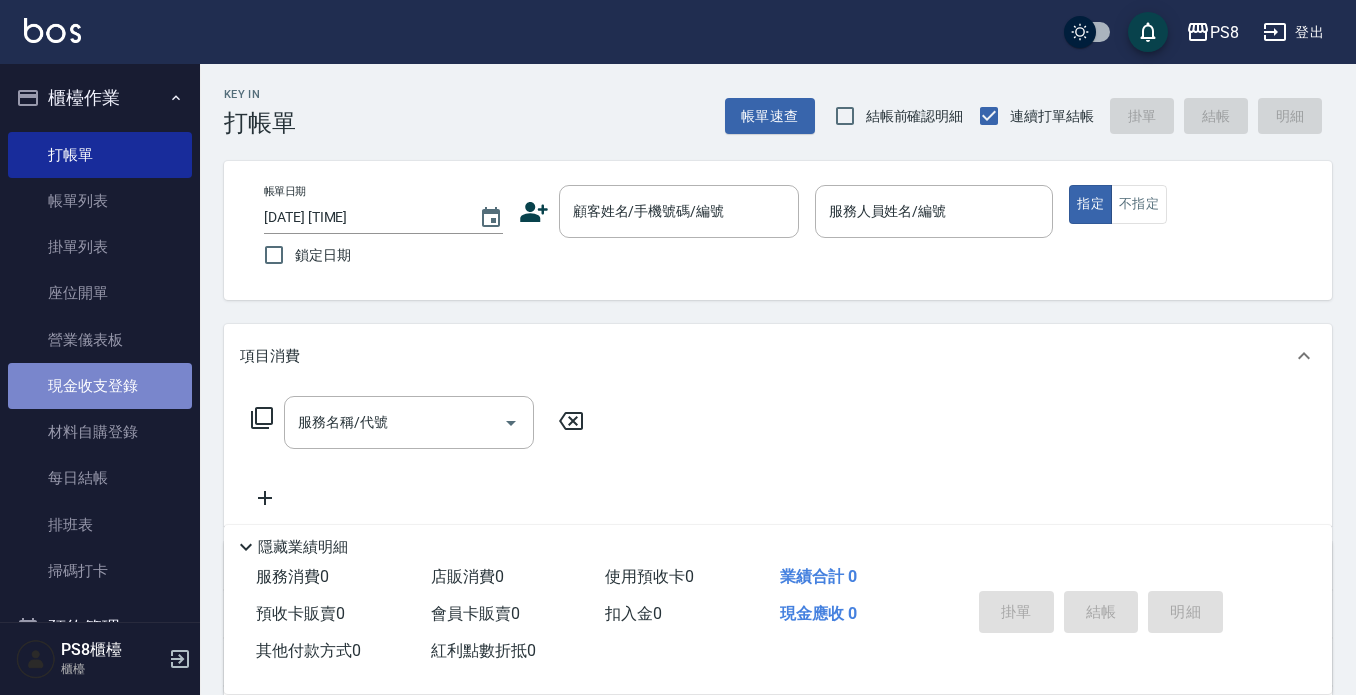 click on "現金收支登錄" at bounding box center [100, 386] 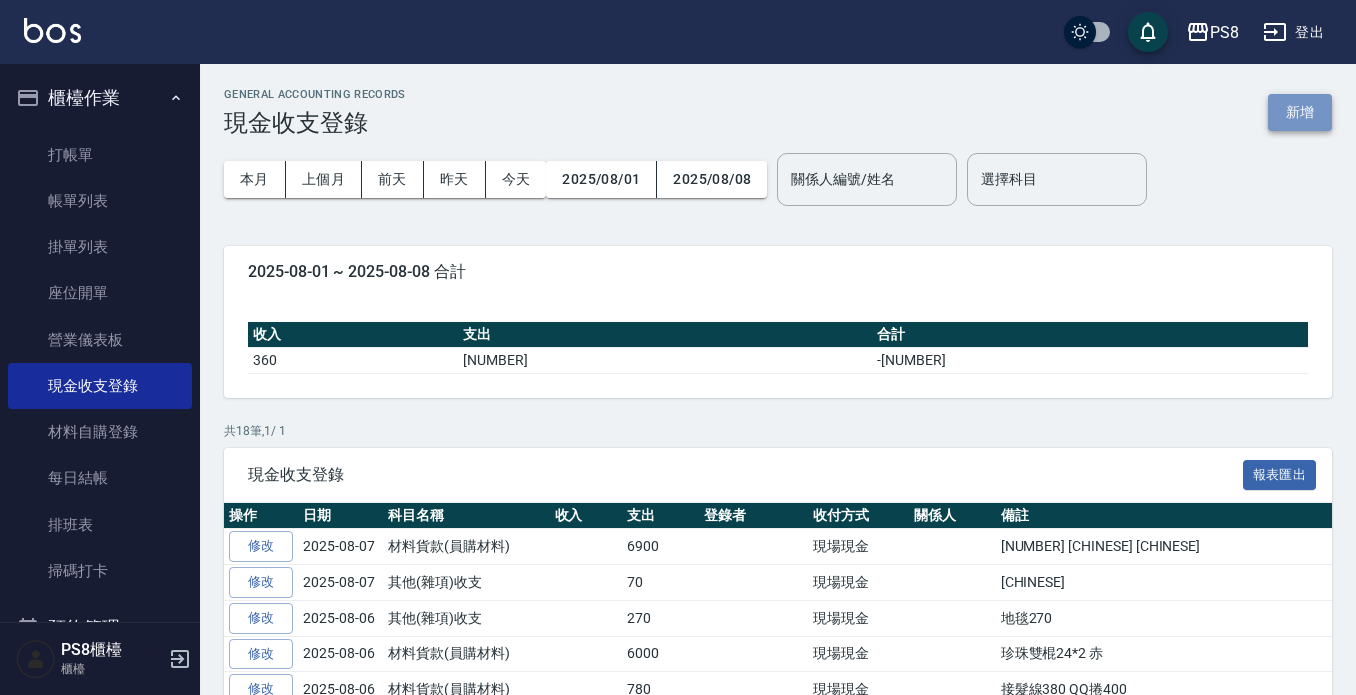 click on "新增" at bounding box center [1300, 112] 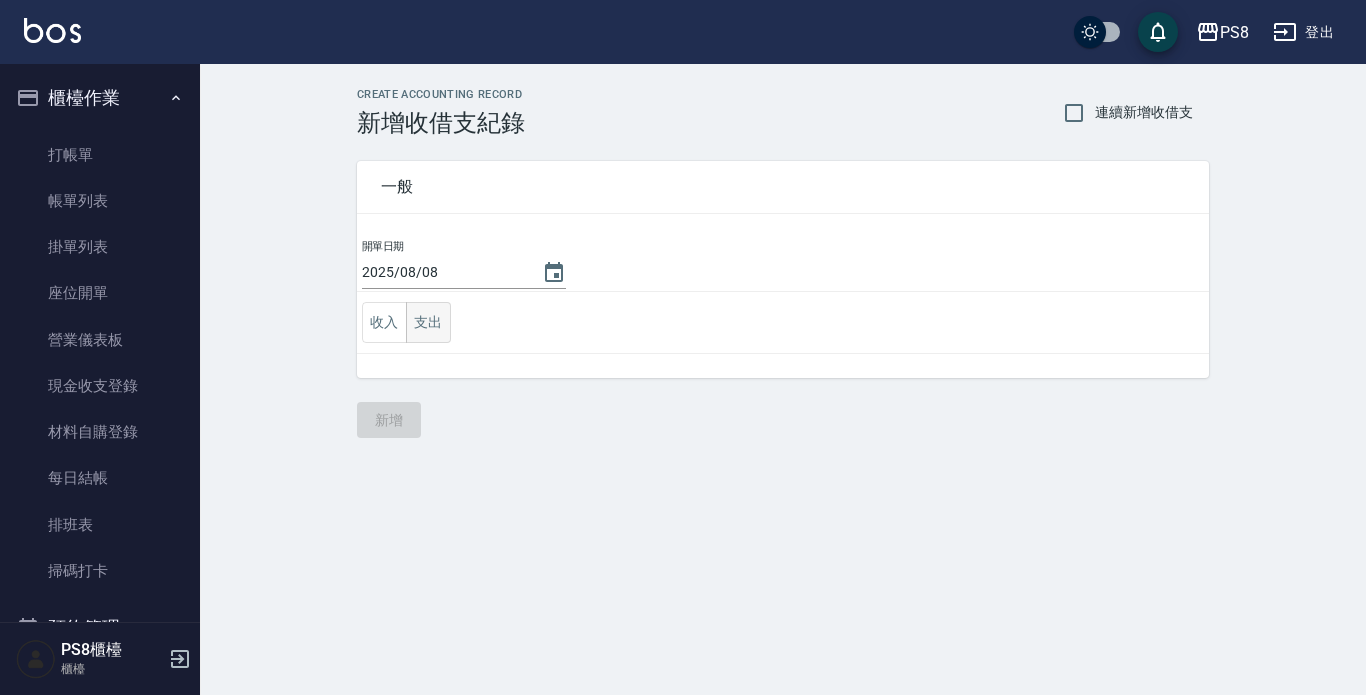 click on "支出" at bounding box center (428, 322) 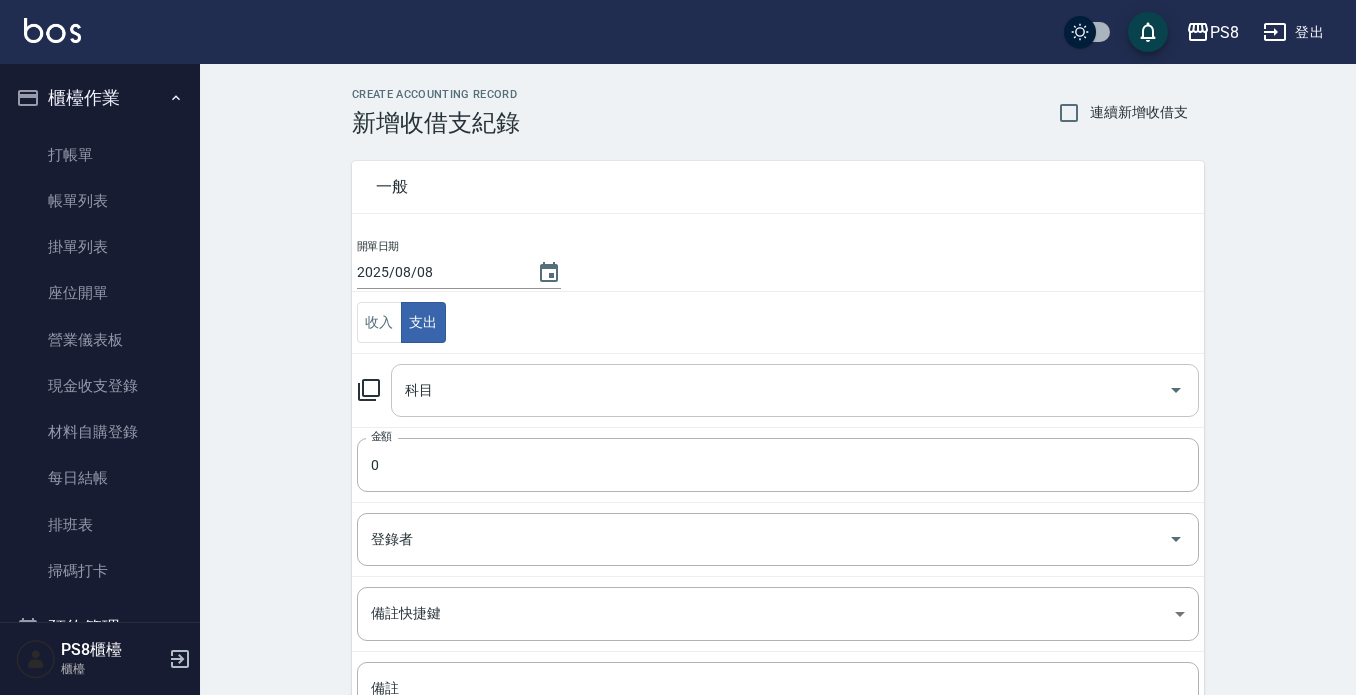 click on "科目" at bounding box center (780, 390) 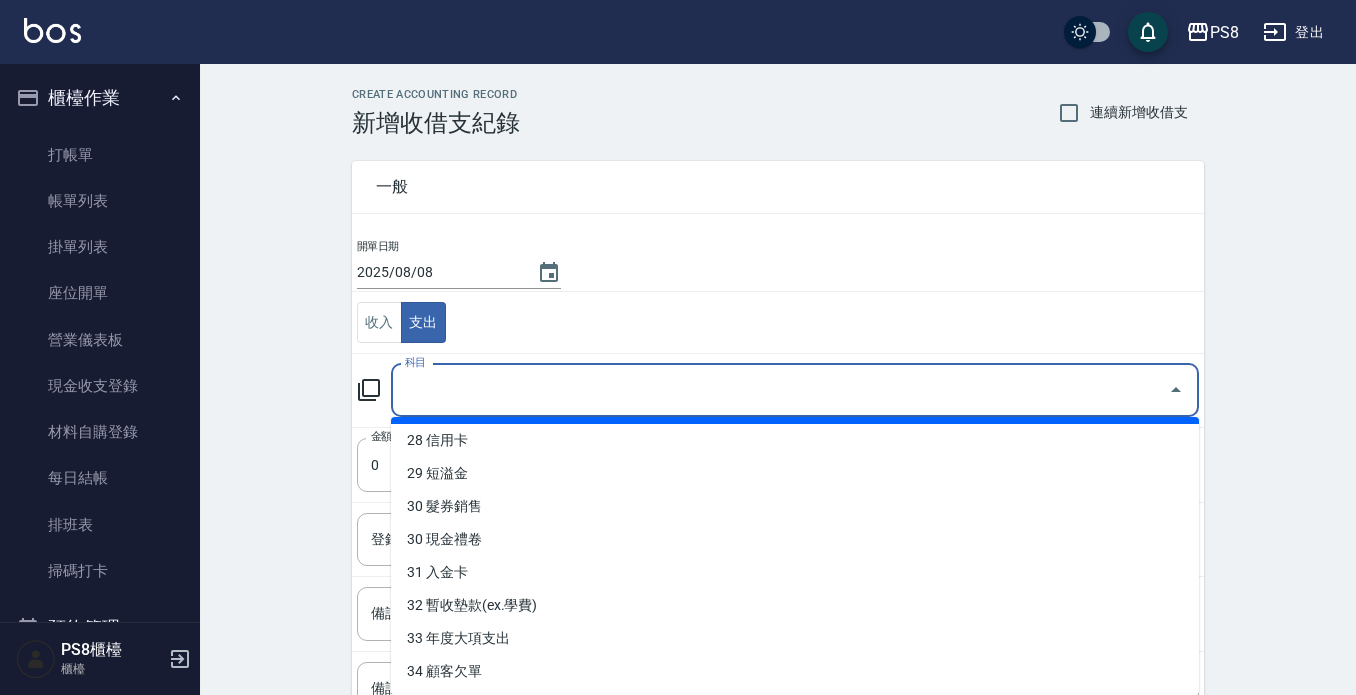 scroll, scrollTop: 825, scrollLeft: 0, axis: vertical 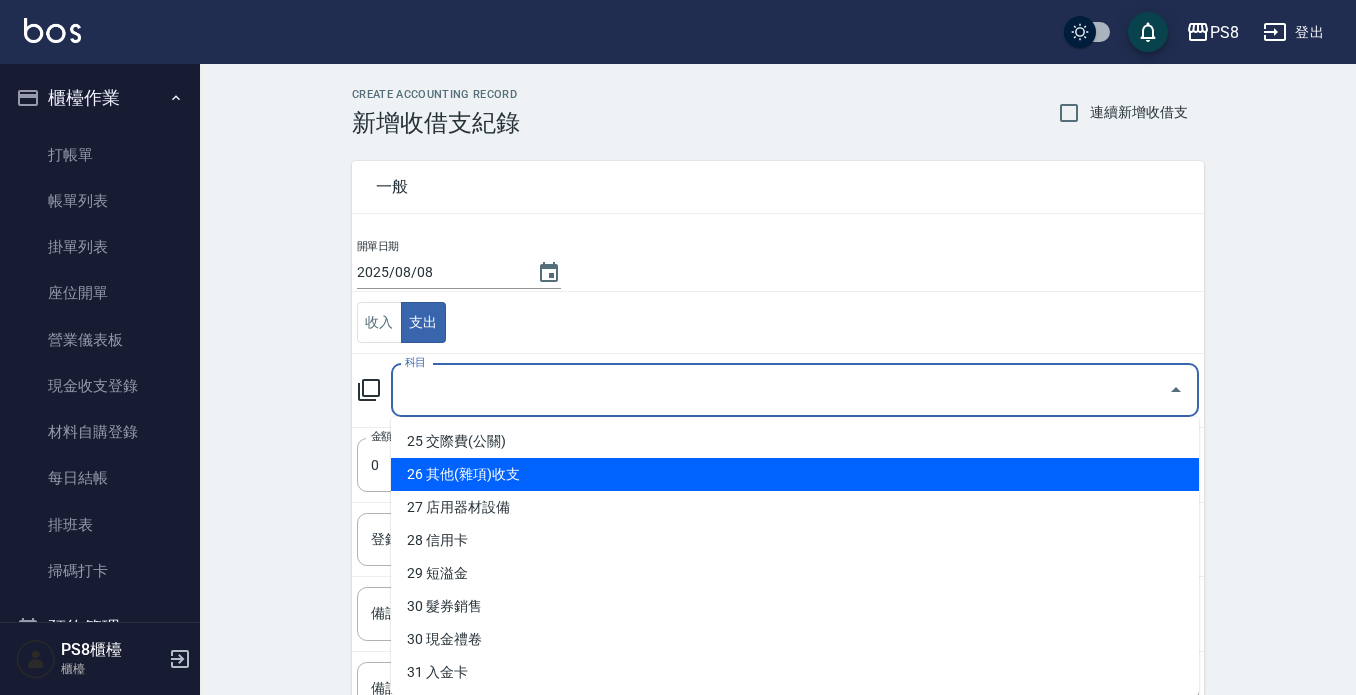 click on "26 其他(雜項)收支" at bounding box center [795, 474] 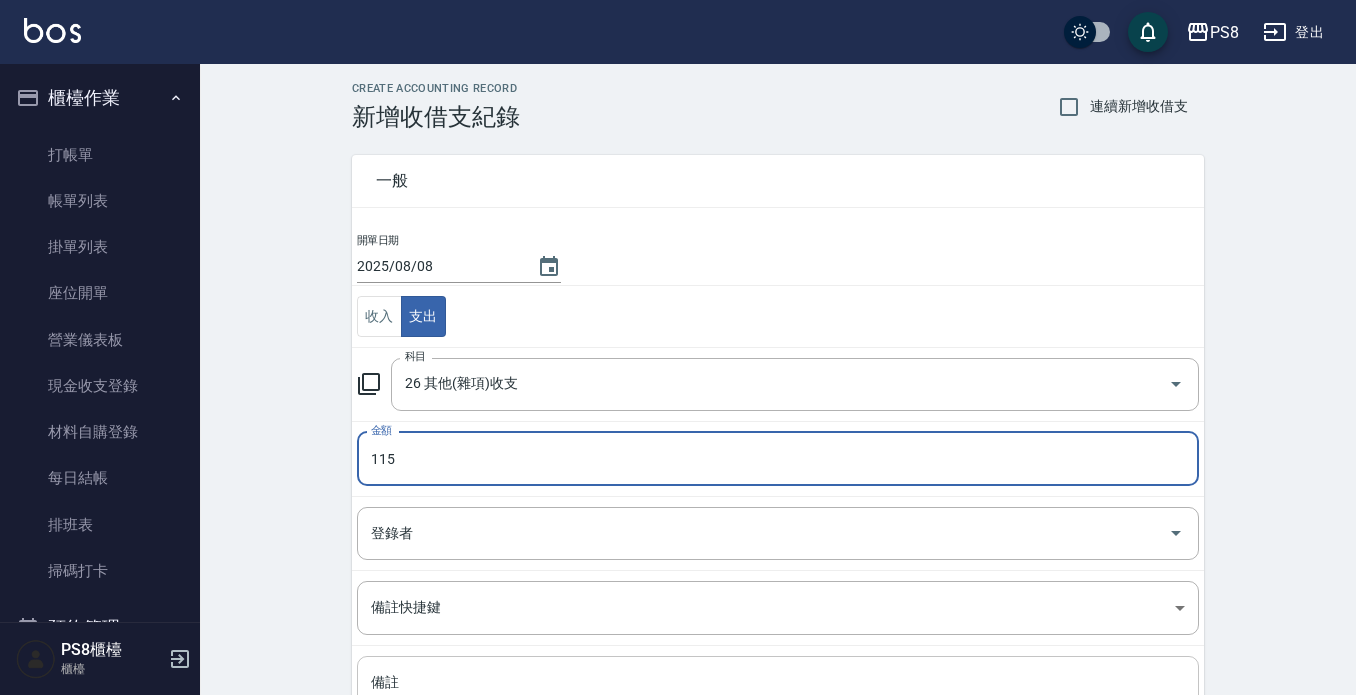 scroll, scrollTop: 100, scrollLeft: 0, axis: vertical 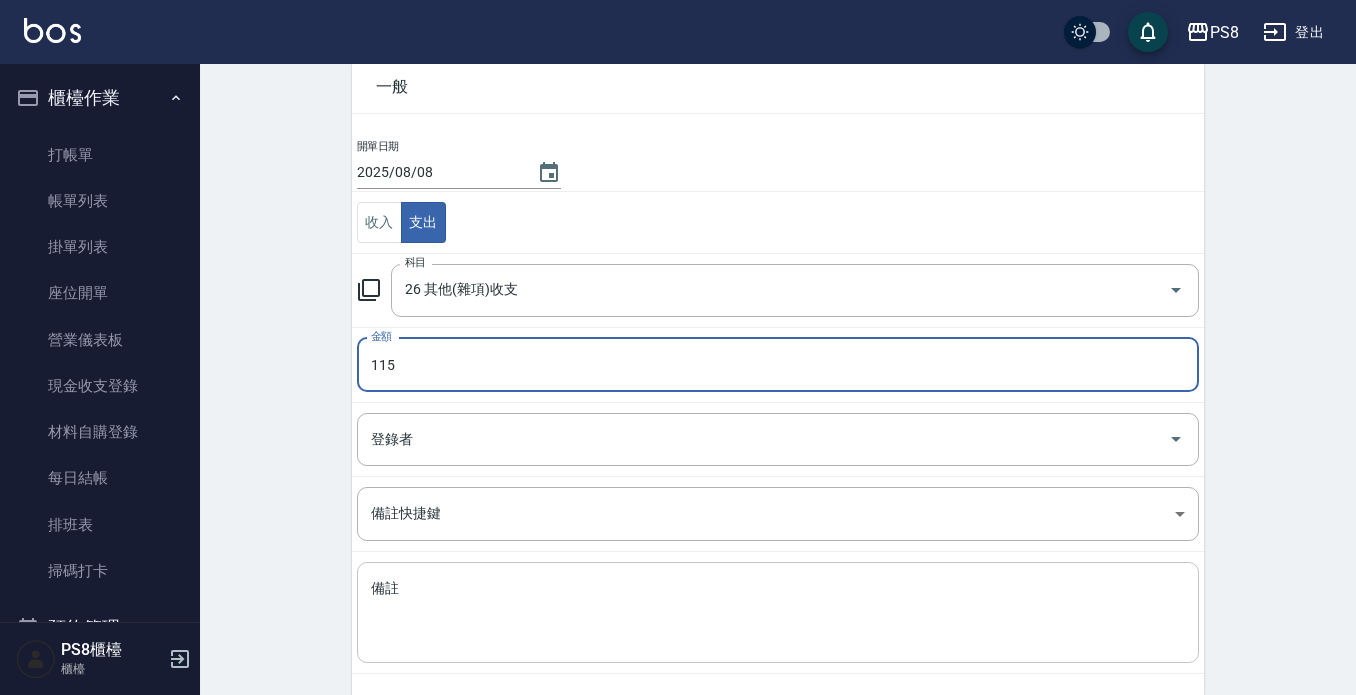type on "115" 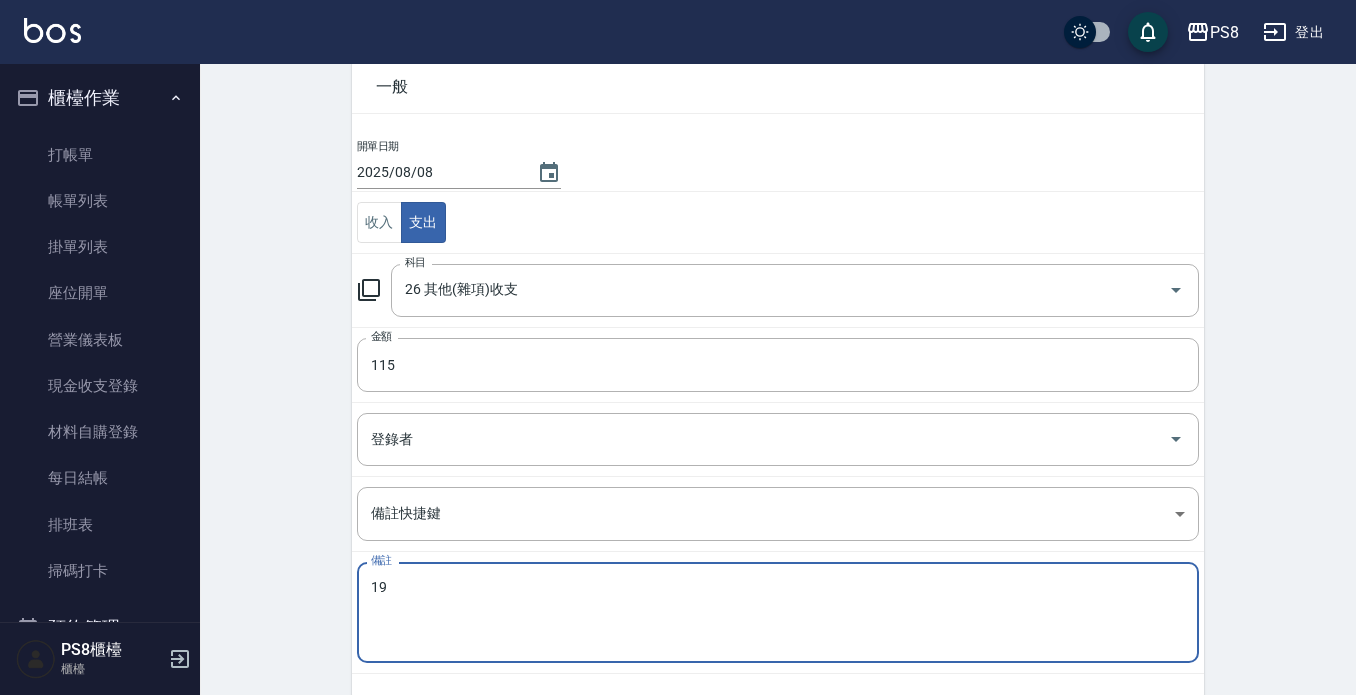 type on "1" 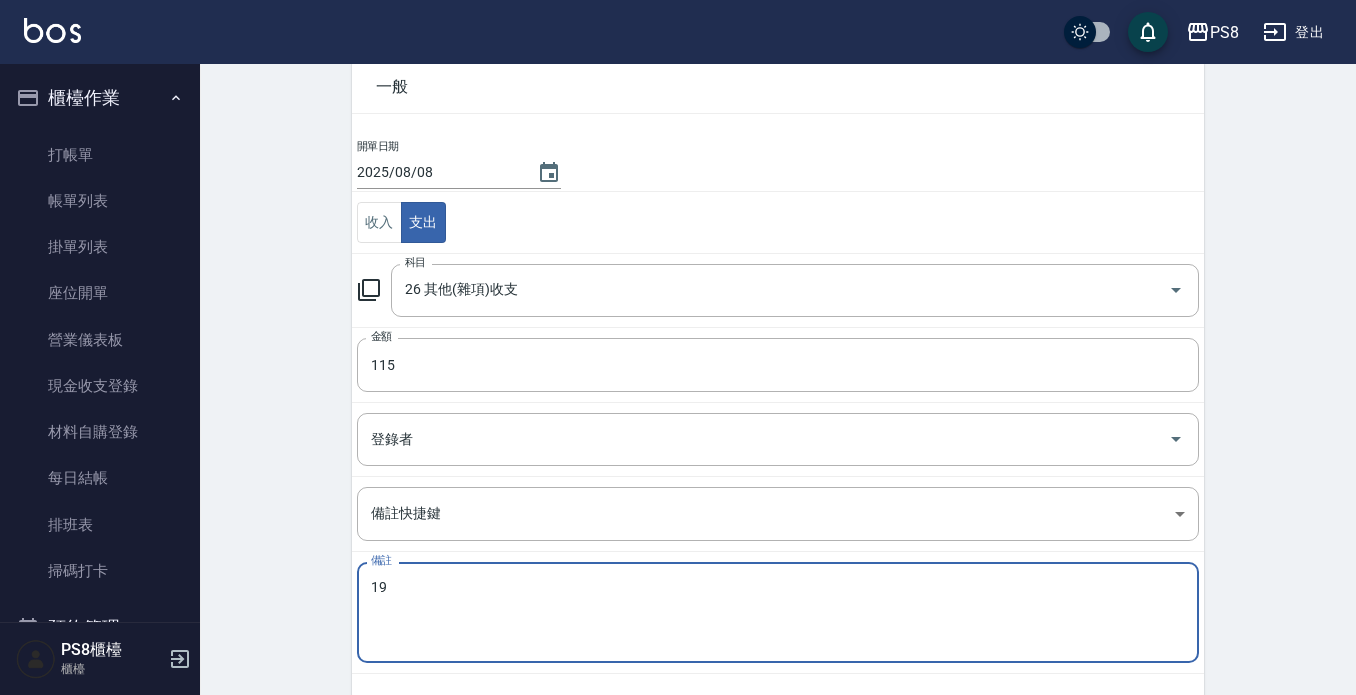 type on "1" 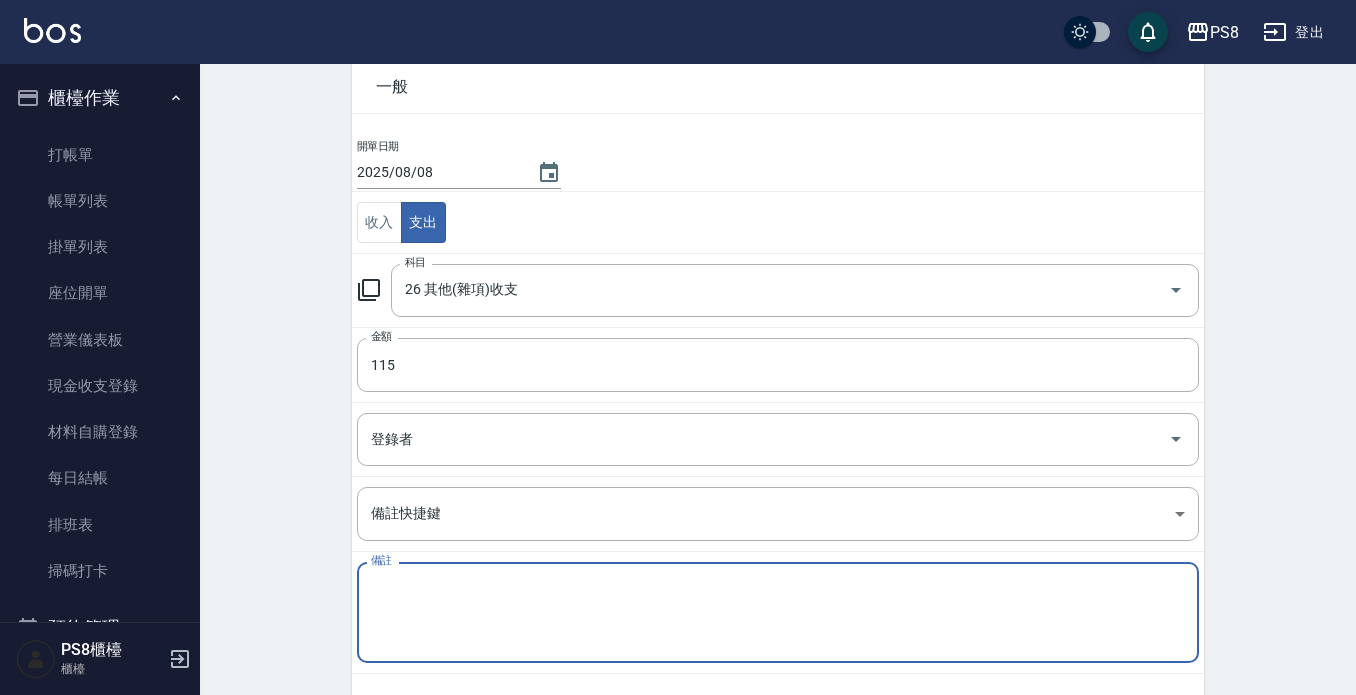 type on "ㄧ" 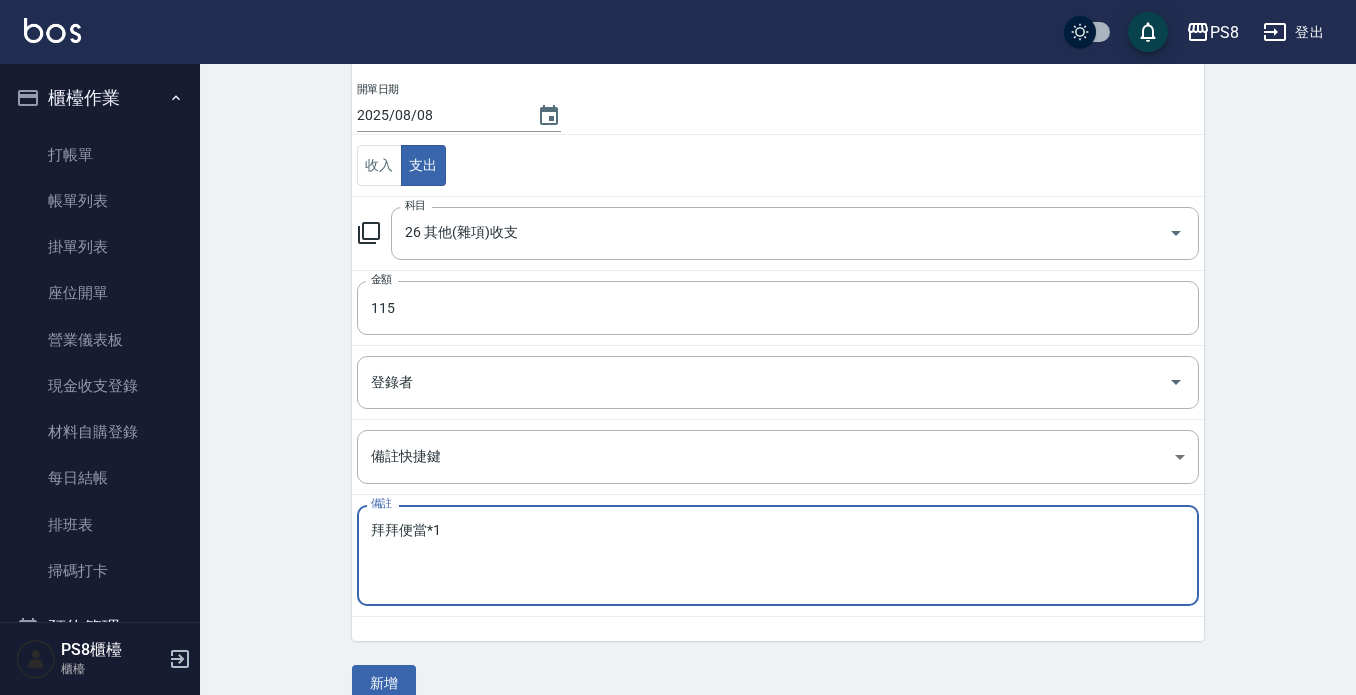 scroll, scrollTop: 188, scrollLeft: 0, axis: vertical 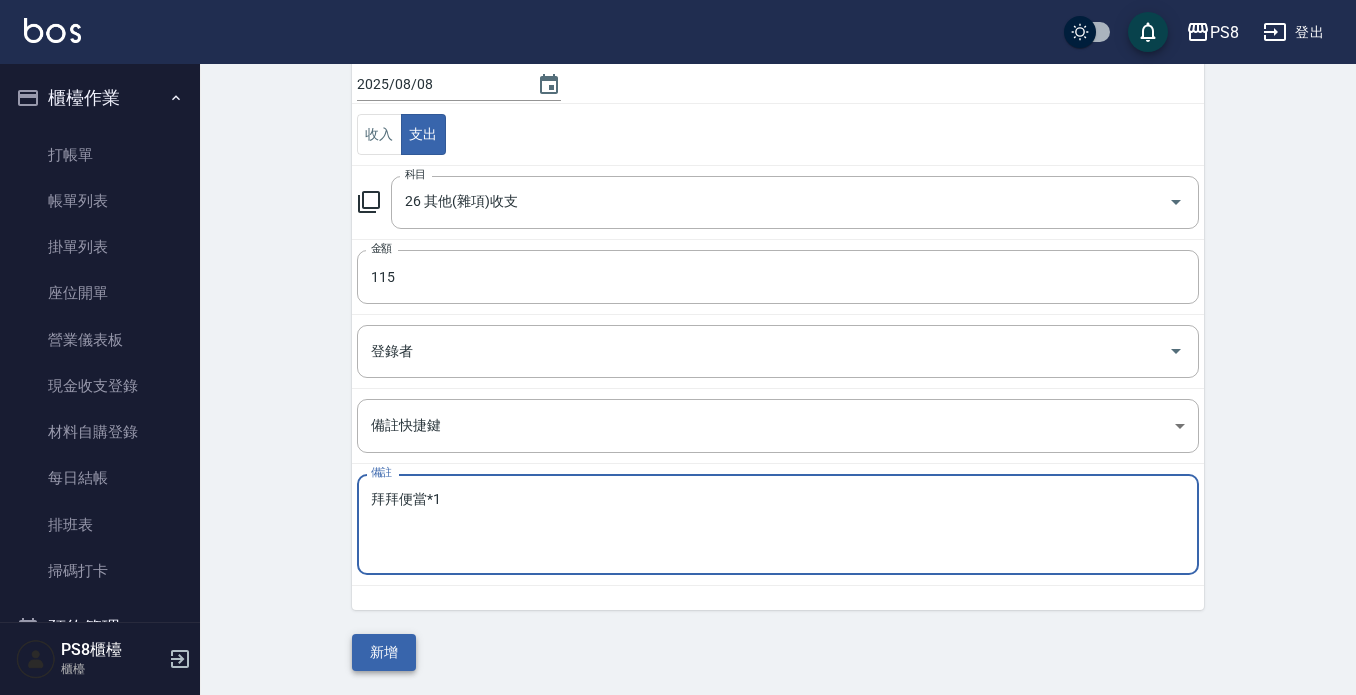 type on "拜拜便當*1" 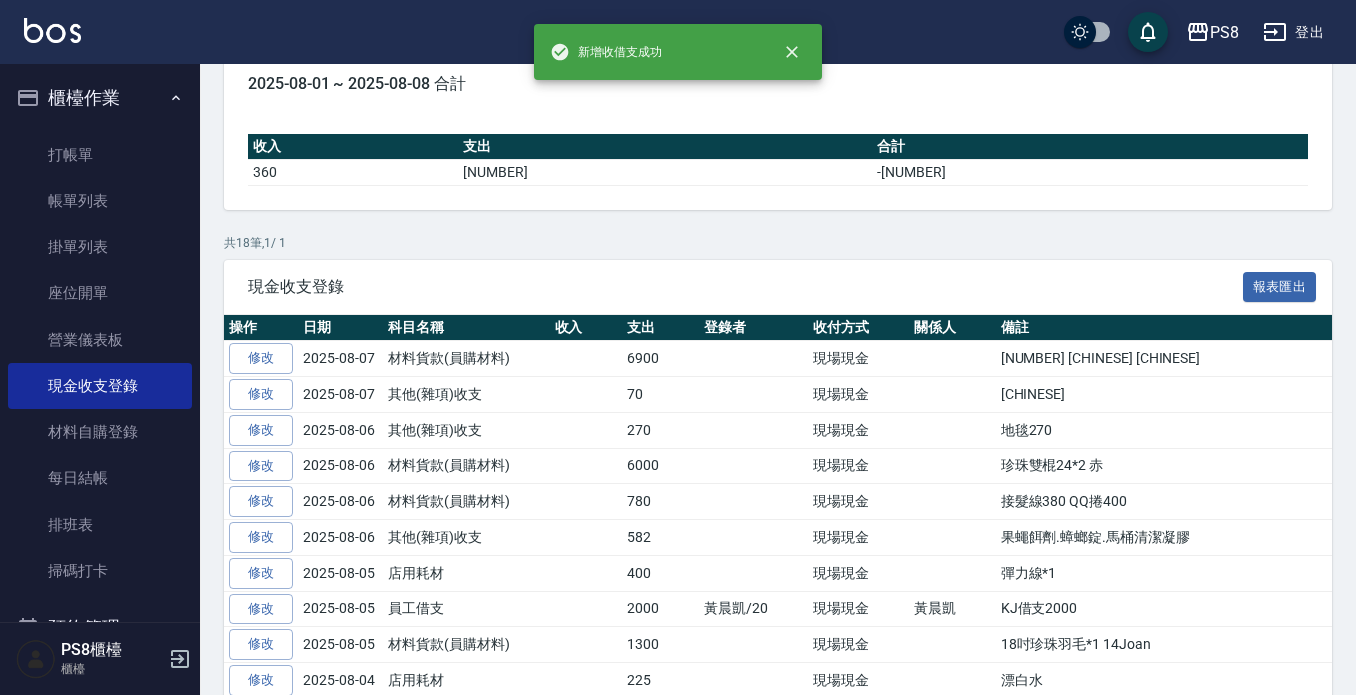 scroll, scrollTop: 0, scrollLeft: 0, axis: both 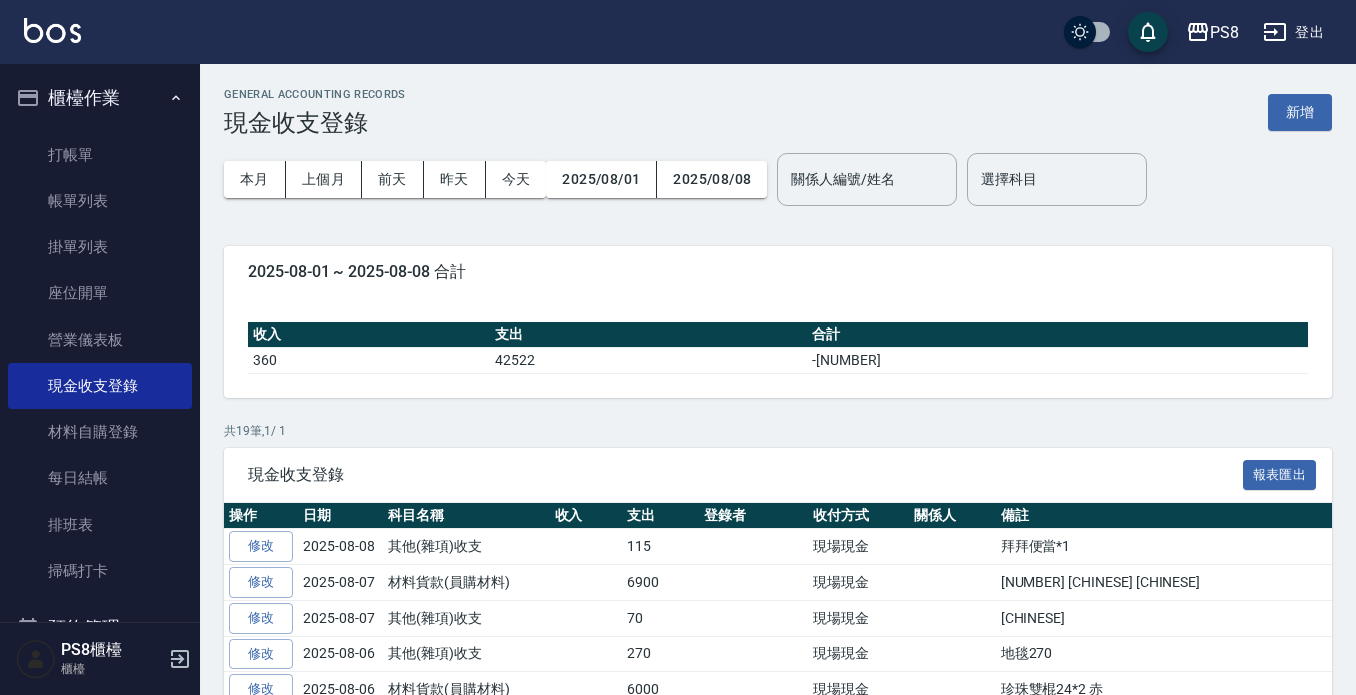 click at bounding box center [52, 32] 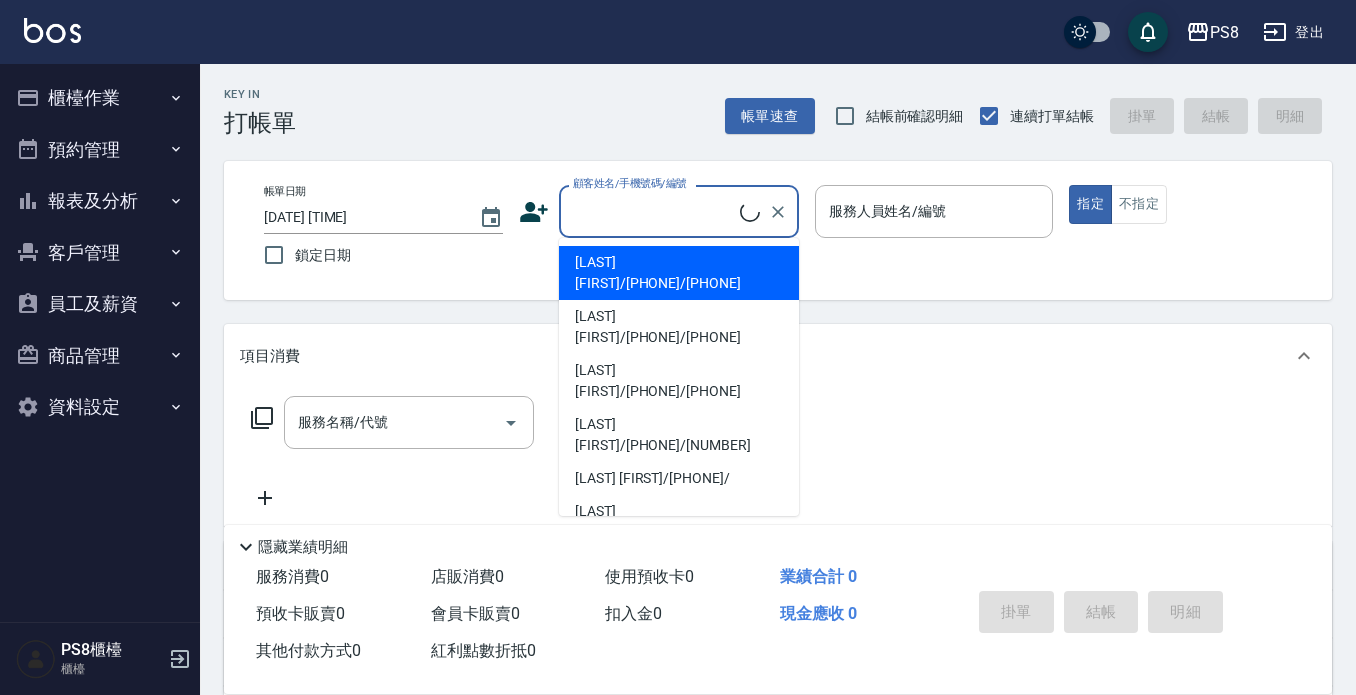 click on "顧客姓名/手機號碼/編號" at bounding box center [654, 211] 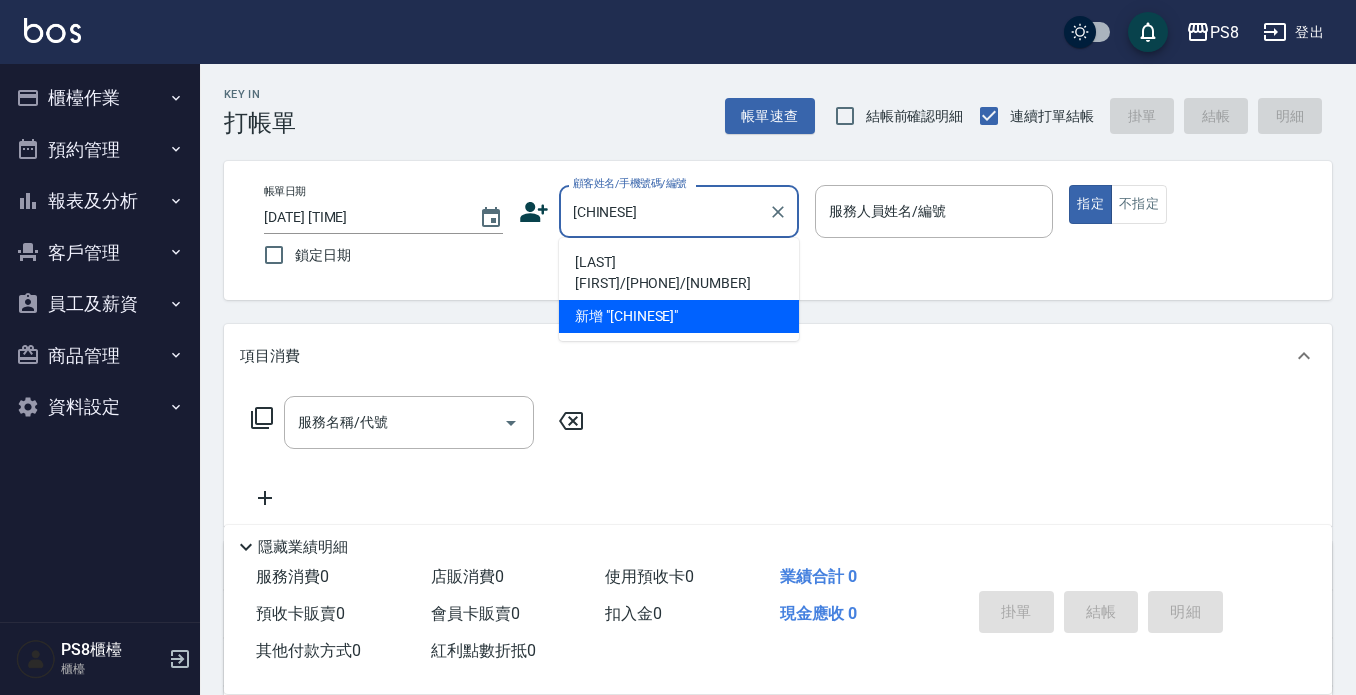 click on "[LAST] [FIRST]/[PHONE]/[NUMBER]" at bounding box center [679, 273] 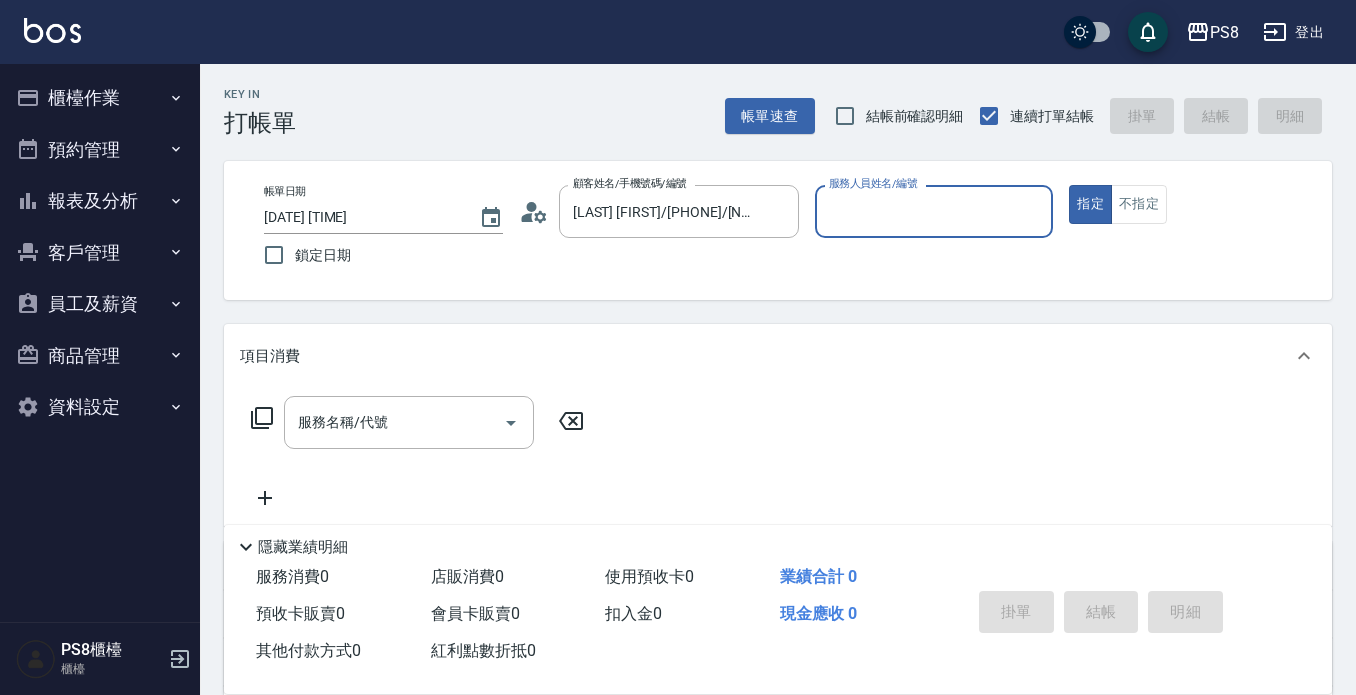 click on "帳單日期 [DATE] [TIME] 鎖定日期 顧客姓名/手機號碼/編號 [LAST] [FIRST]/[PHONE]/[NUMBER] 顧客姓名/手機號碼/編號 服務人員姓名/編號 服務人員姓名/編號 指定 不指定" at bounding box center (778, 230) 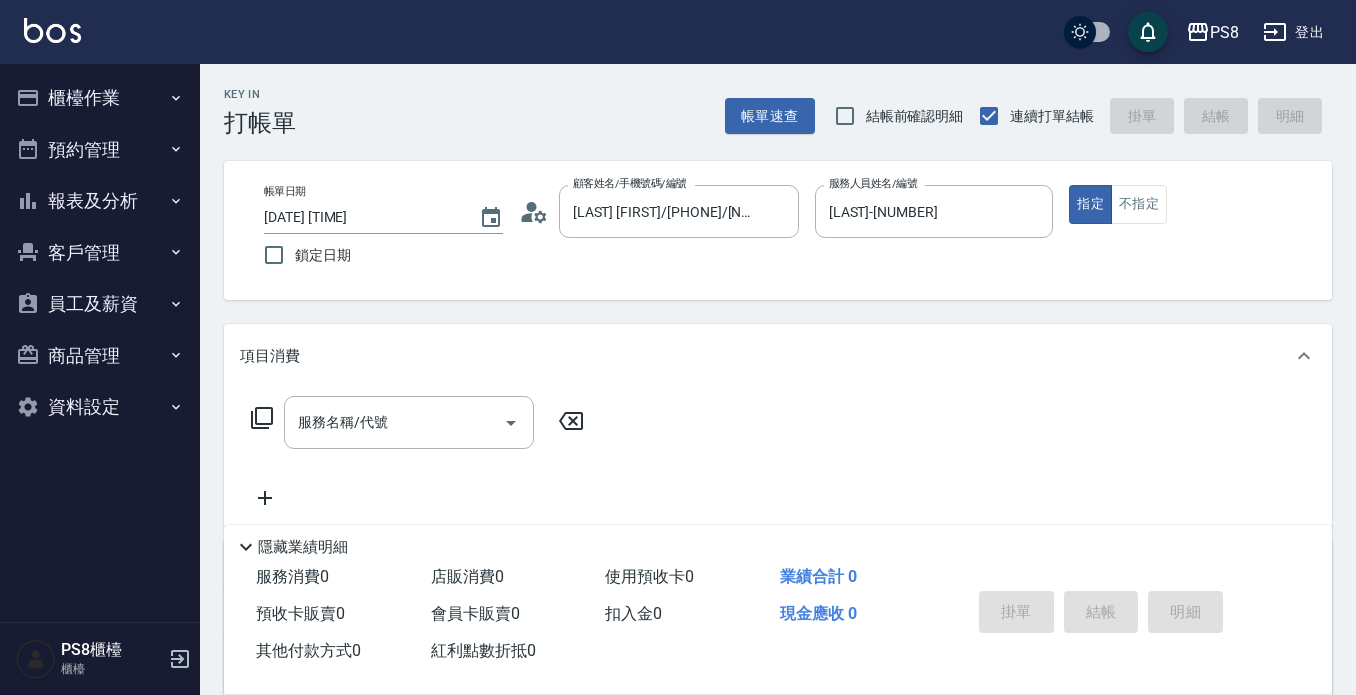 click 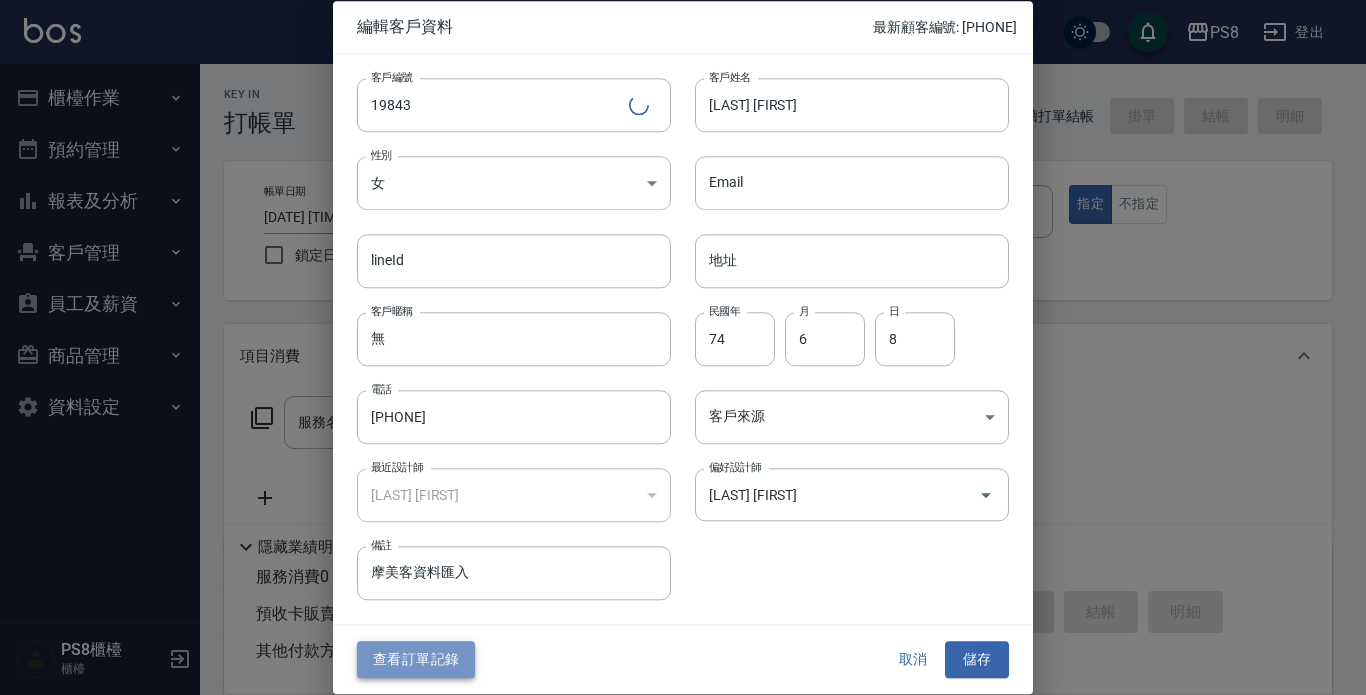 click on "查看訂單記錄" at bounding box center (416, 660) 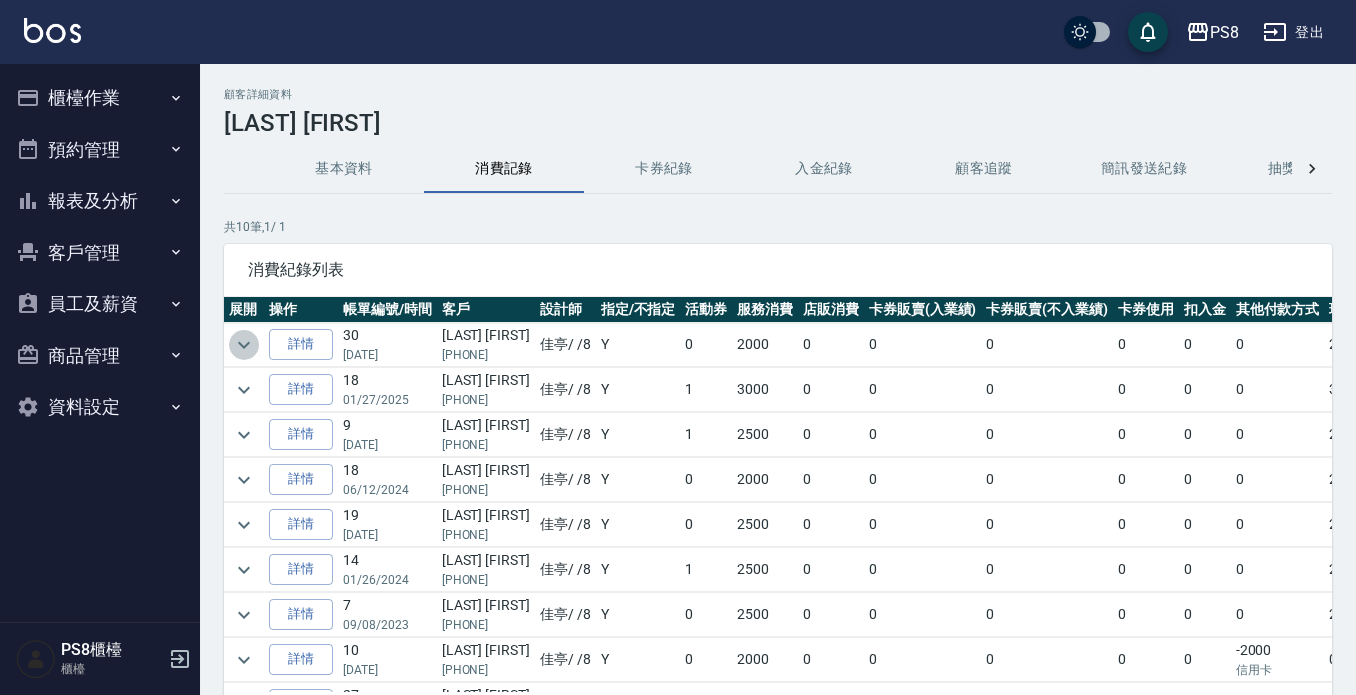 click 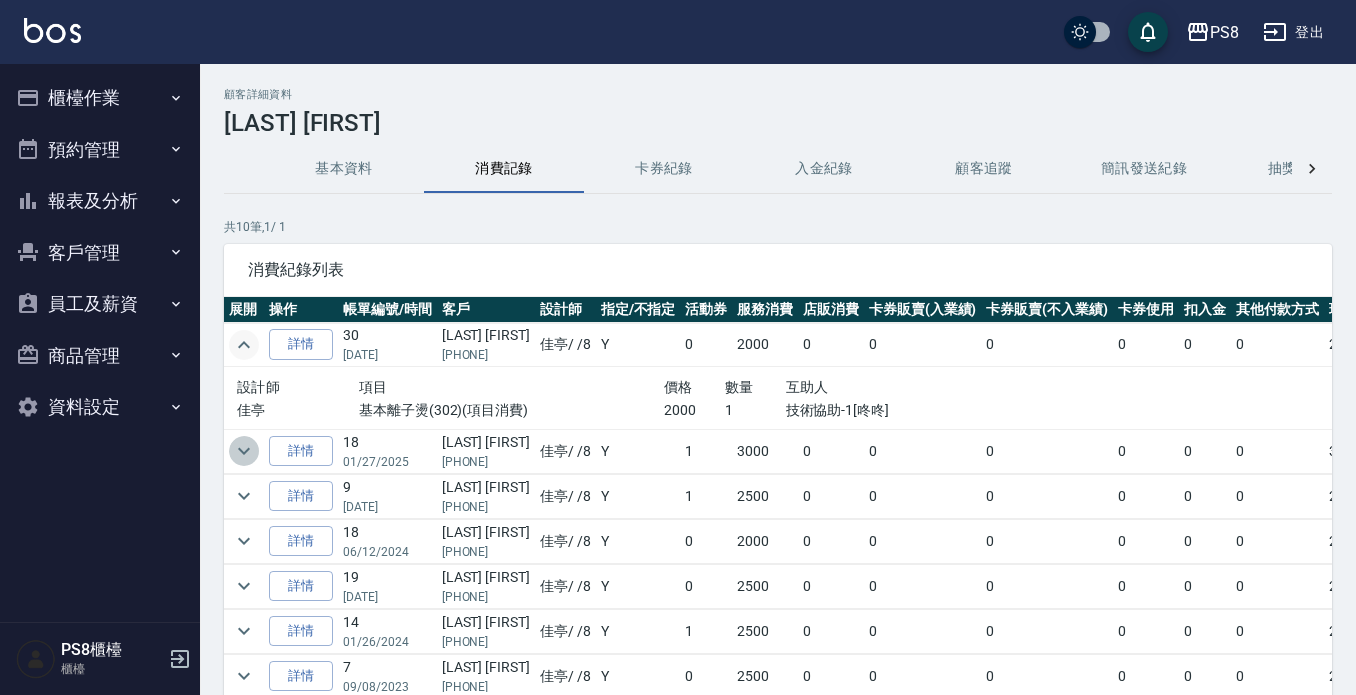 click 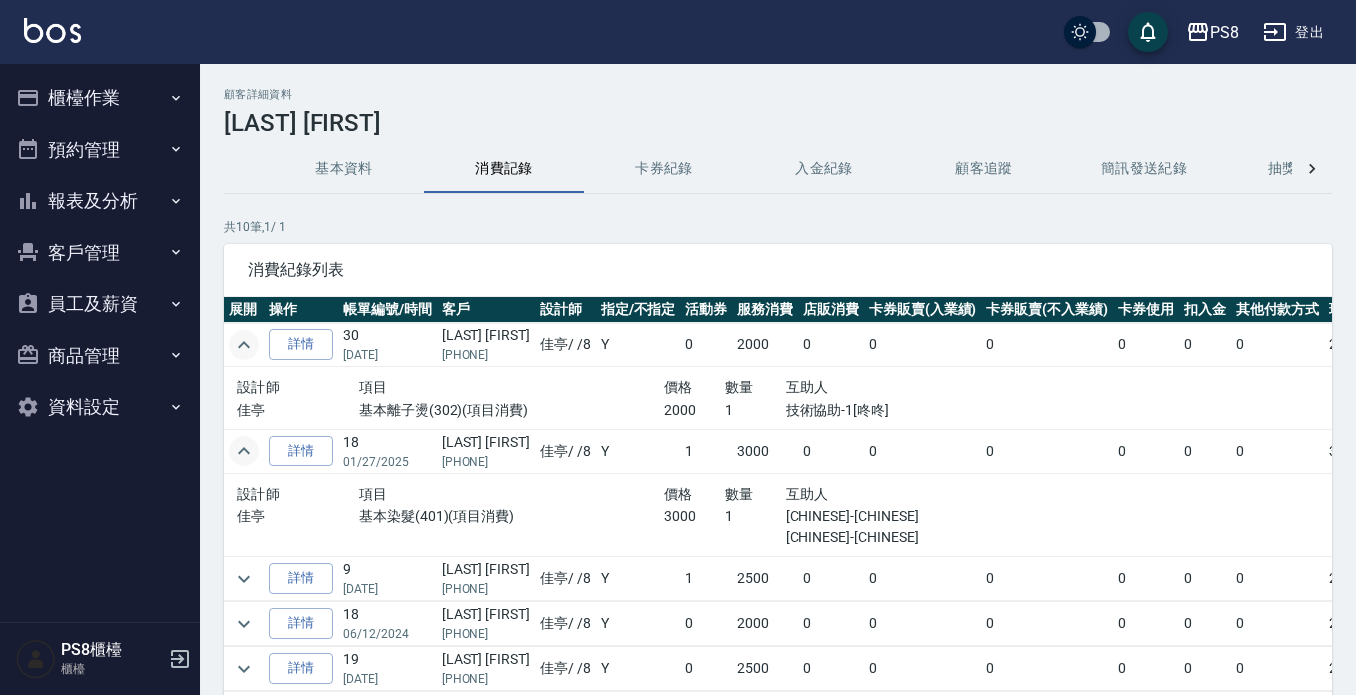 scroll, scrollTop: 100, scrollLeft: 0, axis: vertical 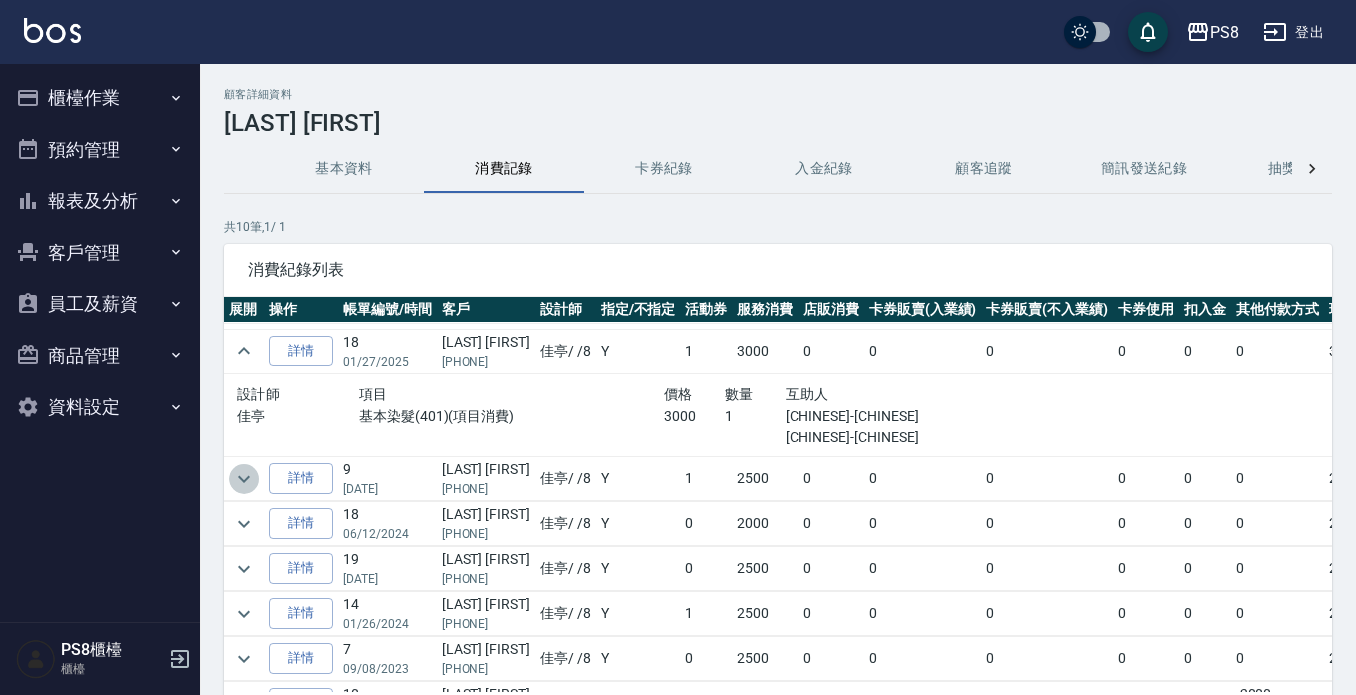 click 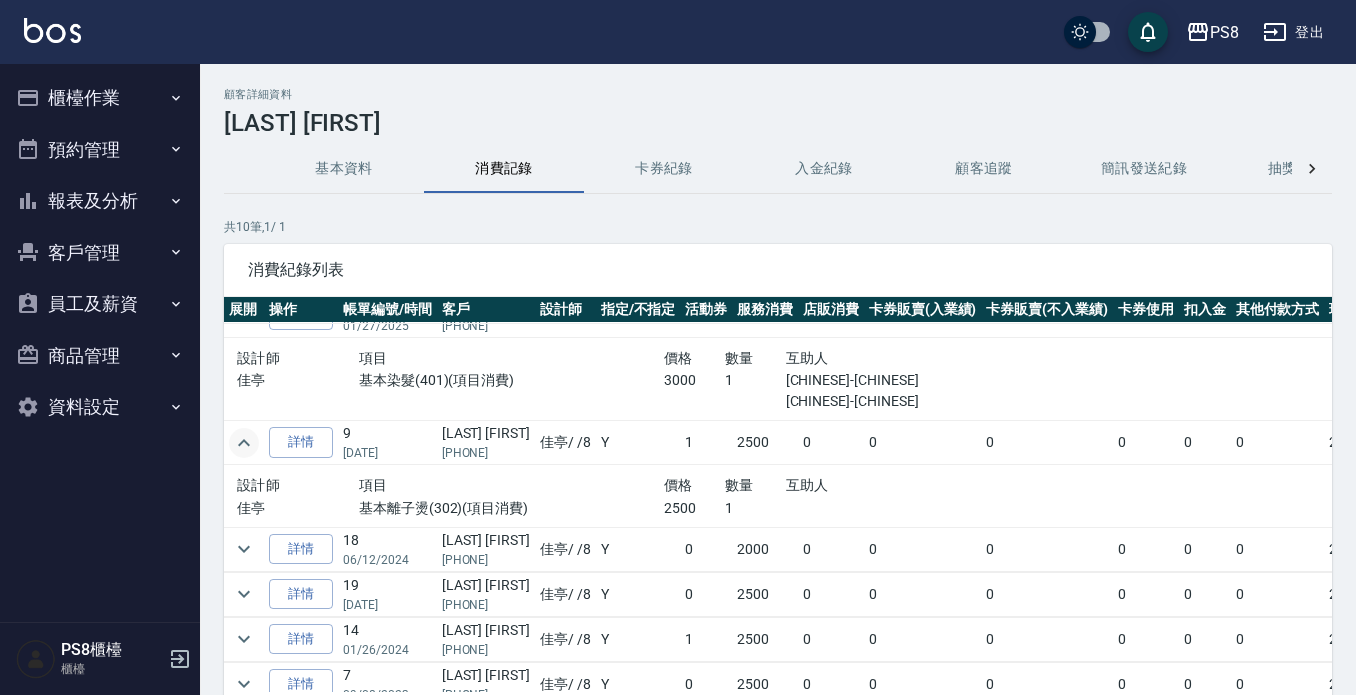 scroll, scrollTop: 200, scrollLeft: 0, axis: vertical 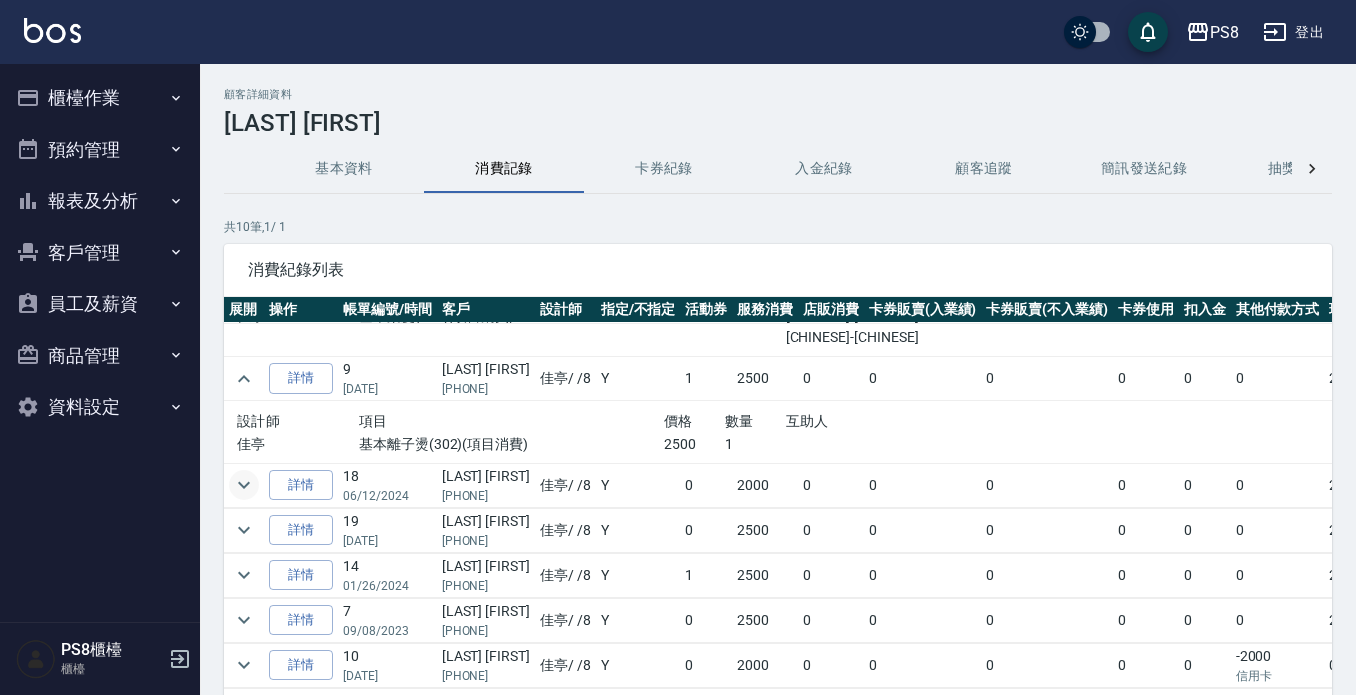 click 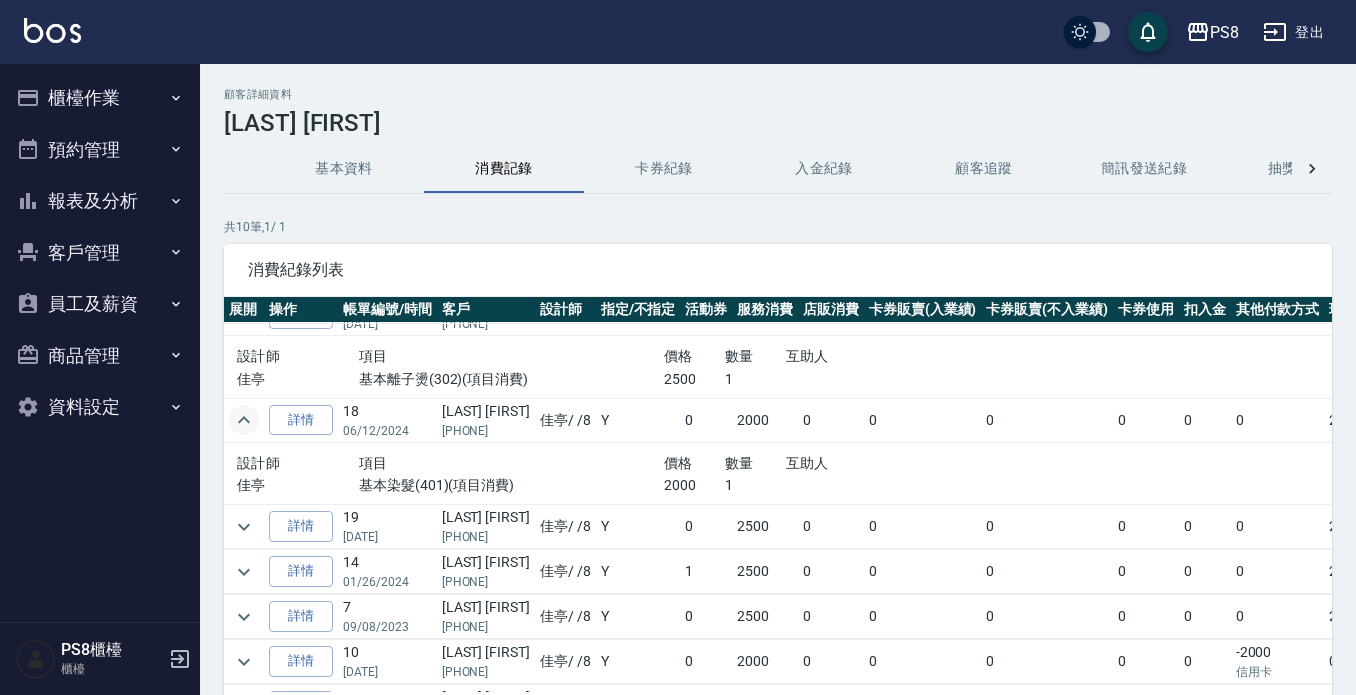 scroll, scrollTop: 300, scrollLeft: 0, axis: vertical 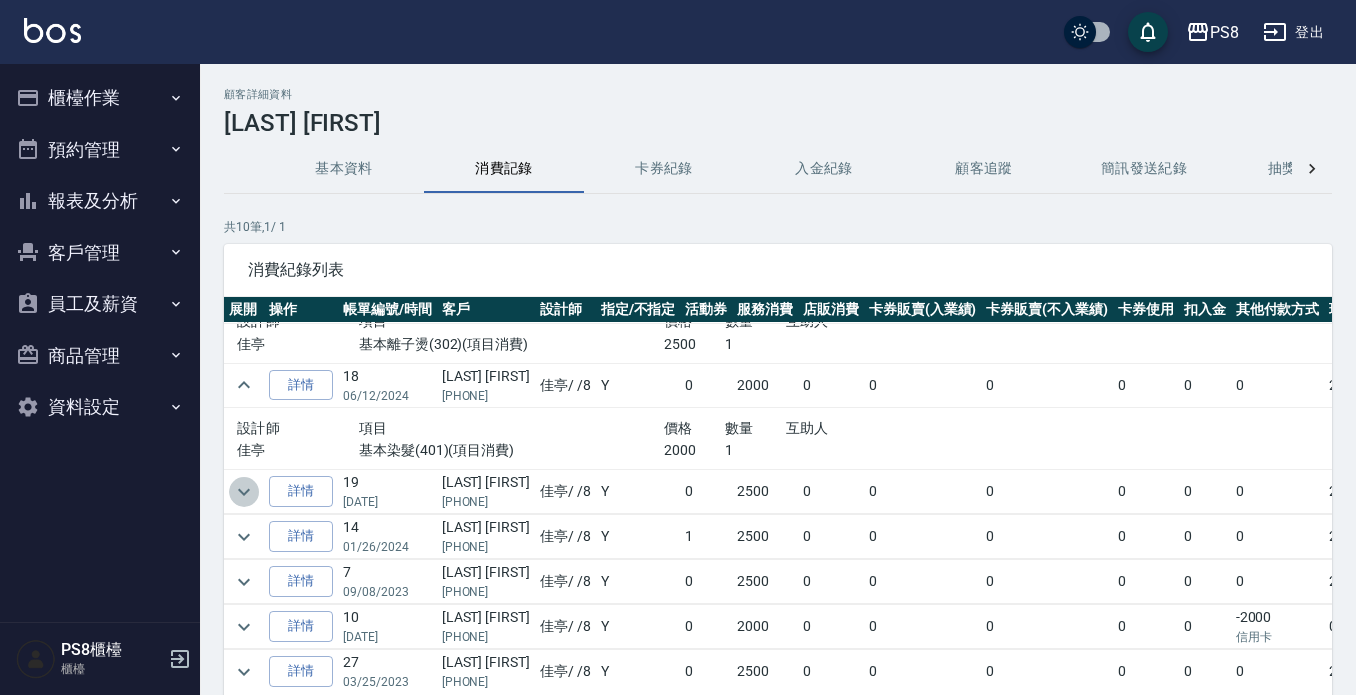 click 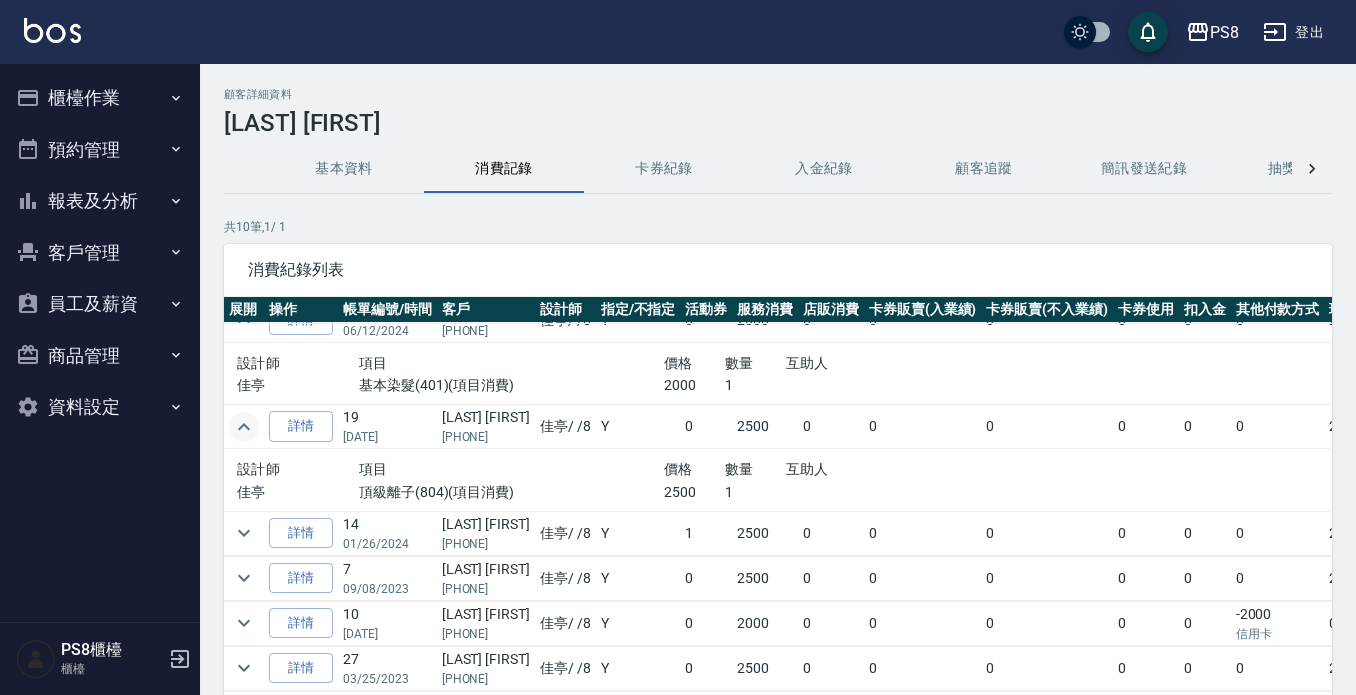 scroll, scrollTop: 400, scrollLeft: 0, axis: vertical 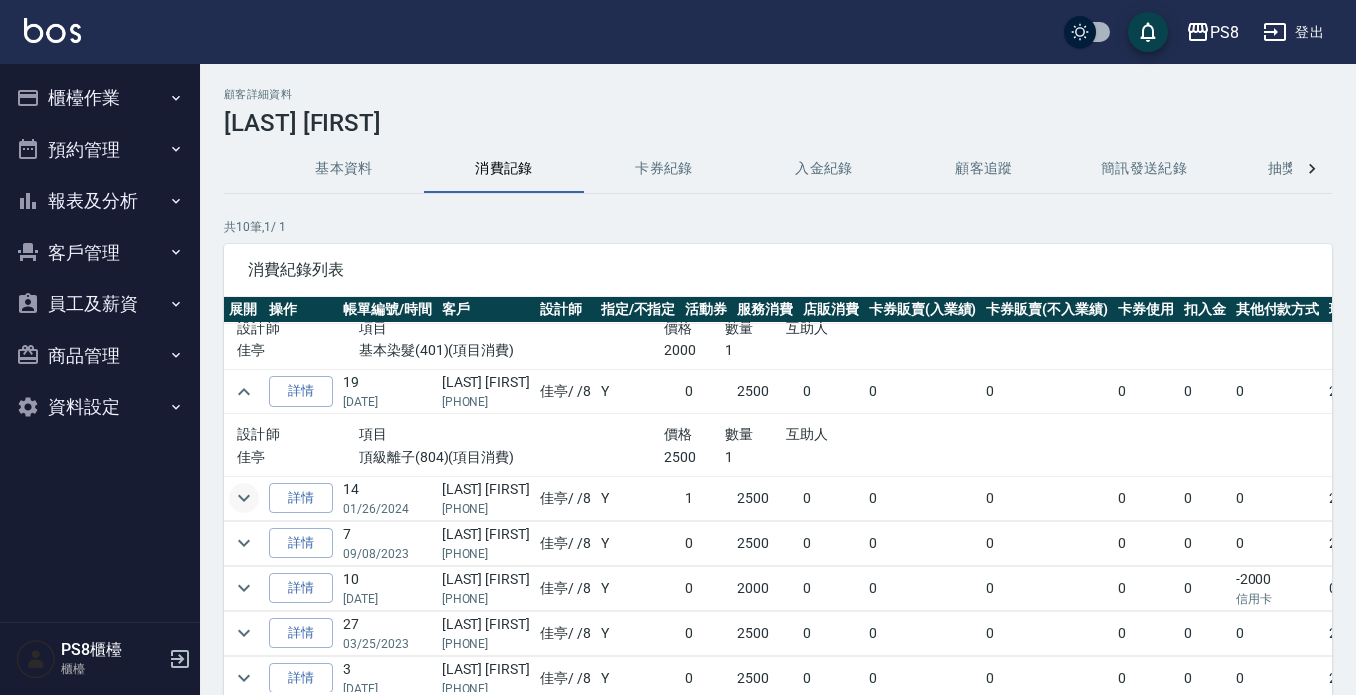 click 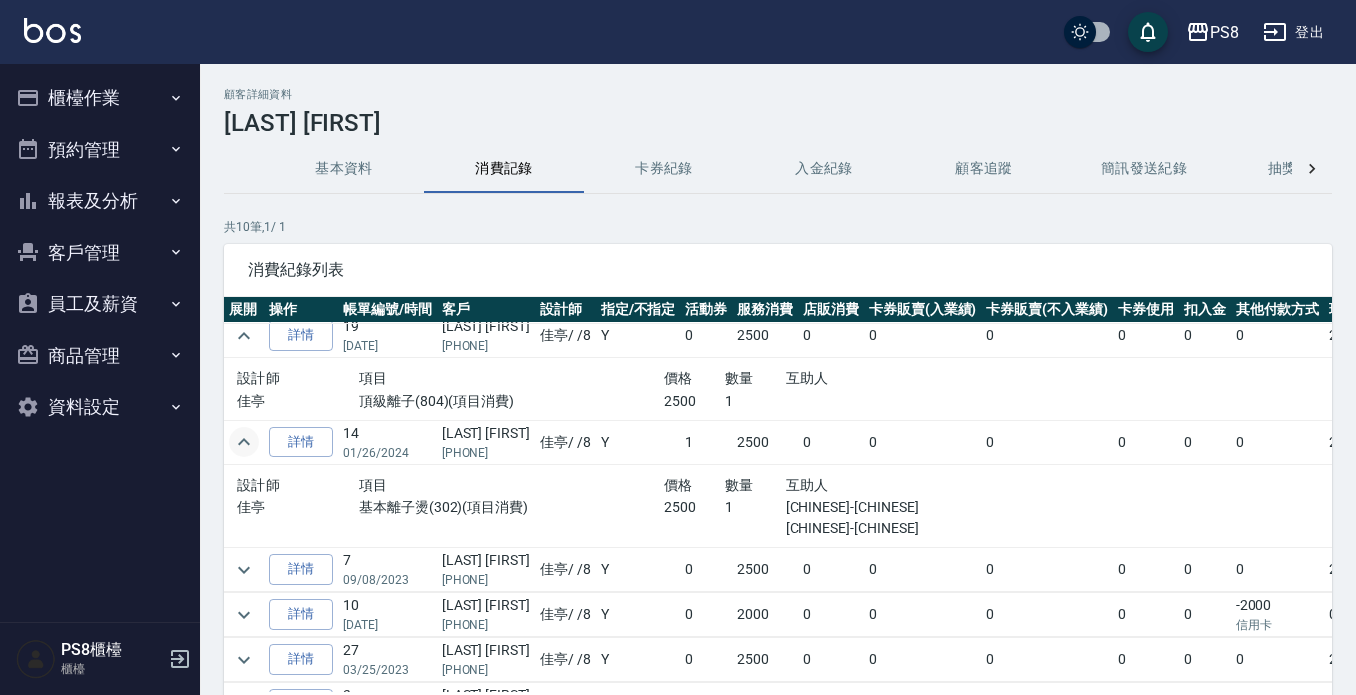scroll, scrollTop: 509, scrollLeft: 0, axis: vertical 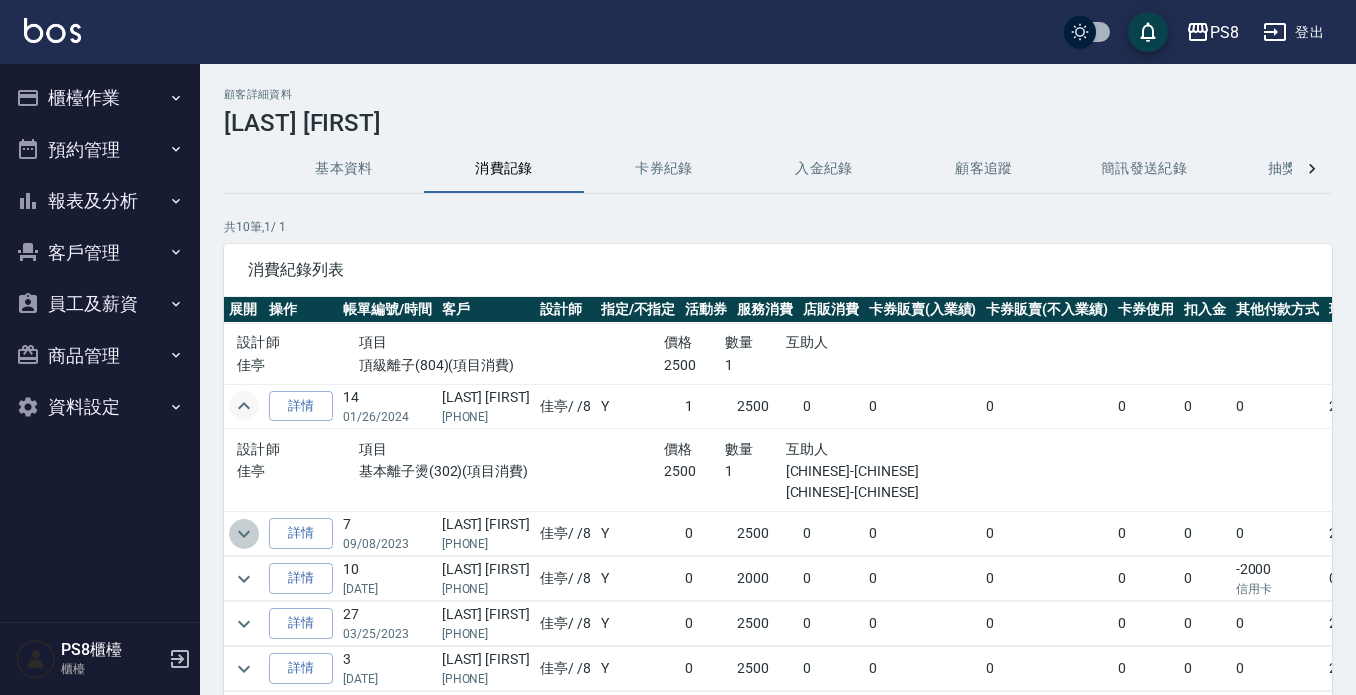 click 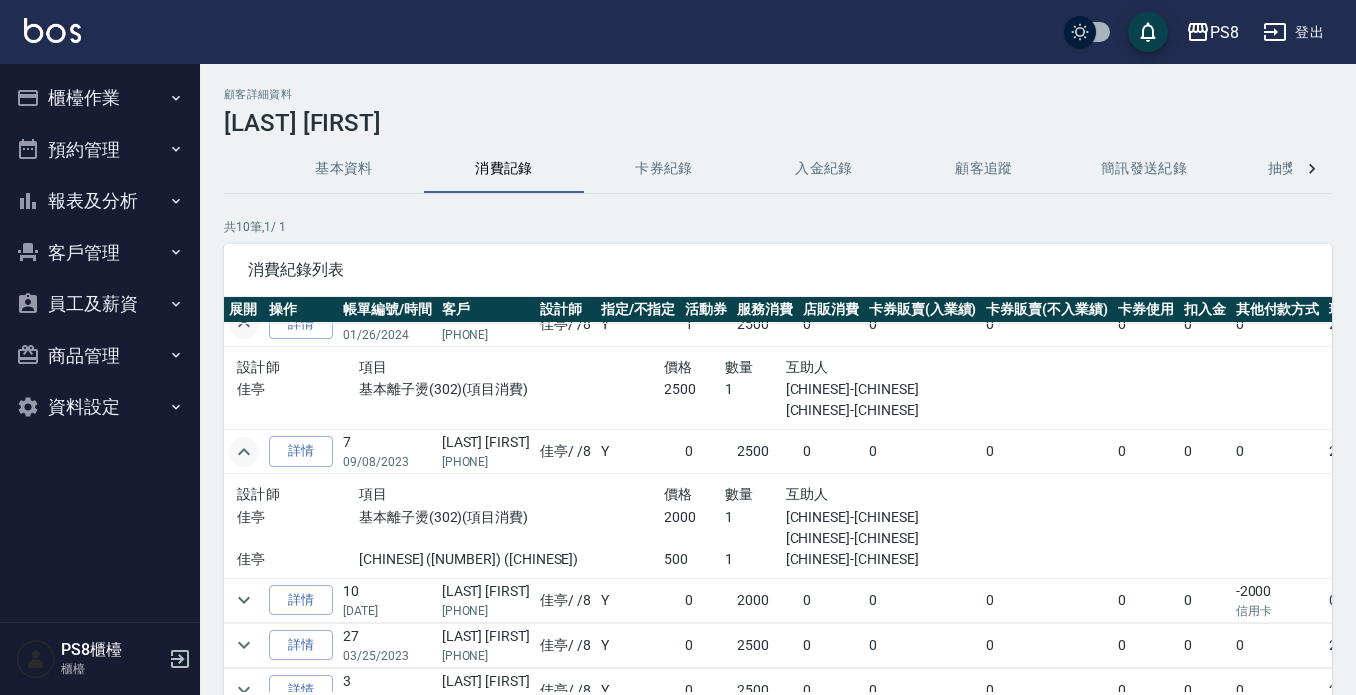 scroll, scrollTop: 609, scrollLeft: 0, axis: vertical 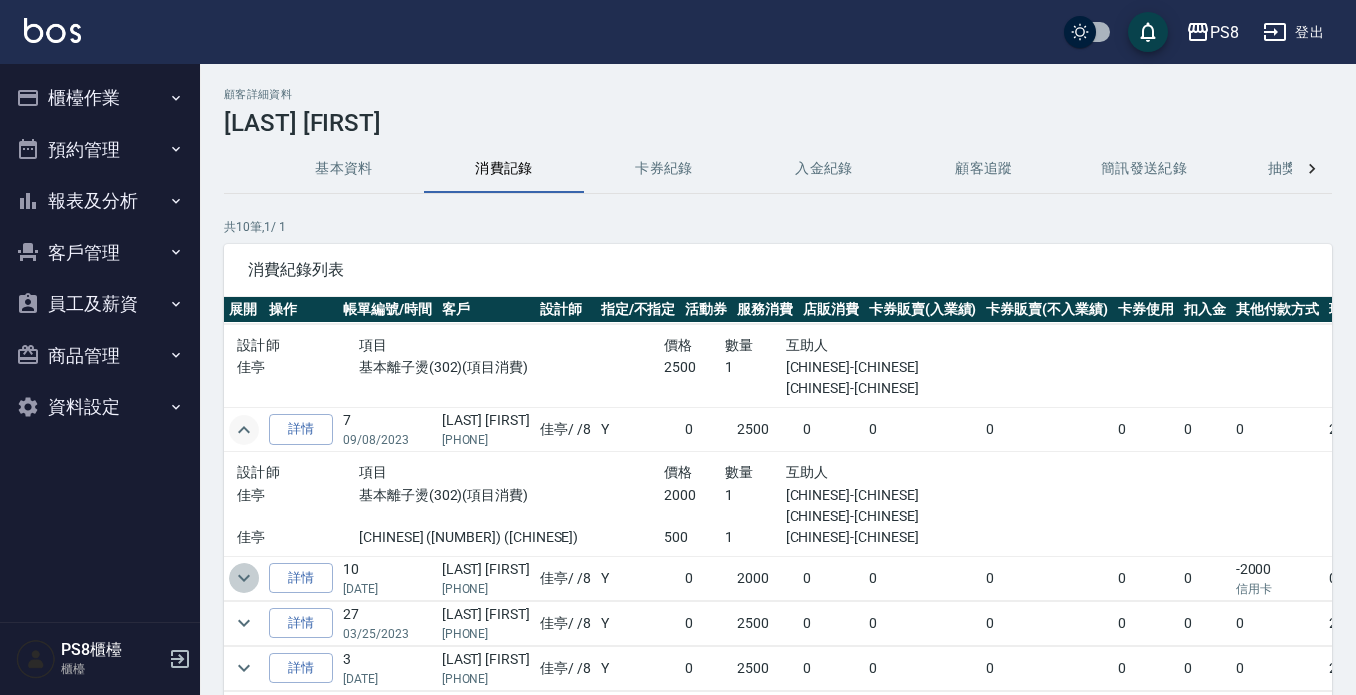 click 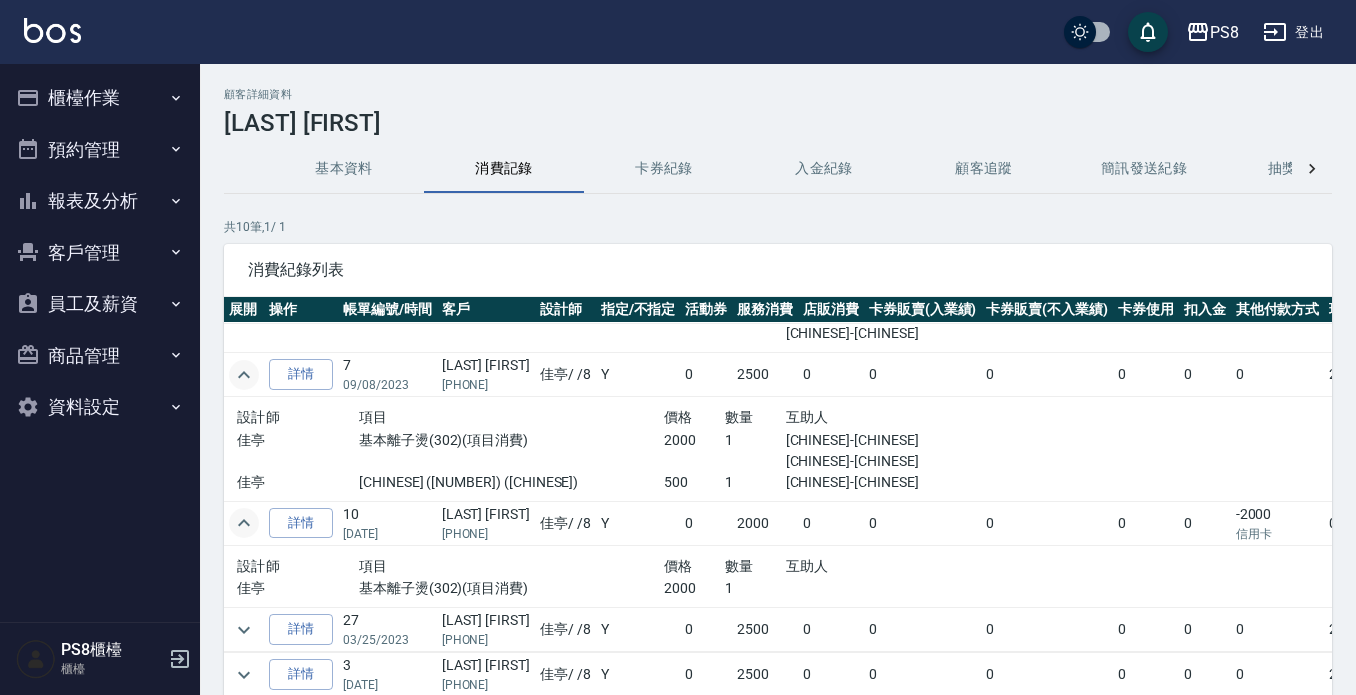 scroll, scrollTop: 674, scrollLeft: 0, axis: vertical 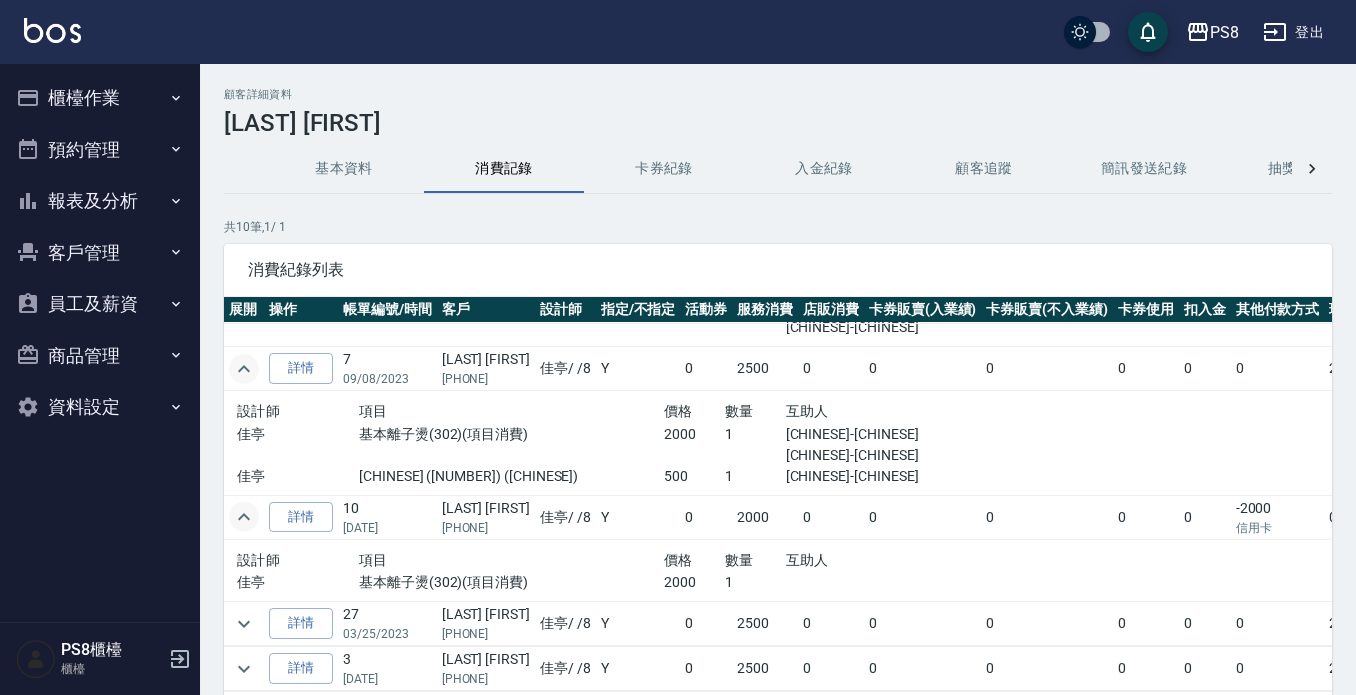 click at bounding box center [52, 30] 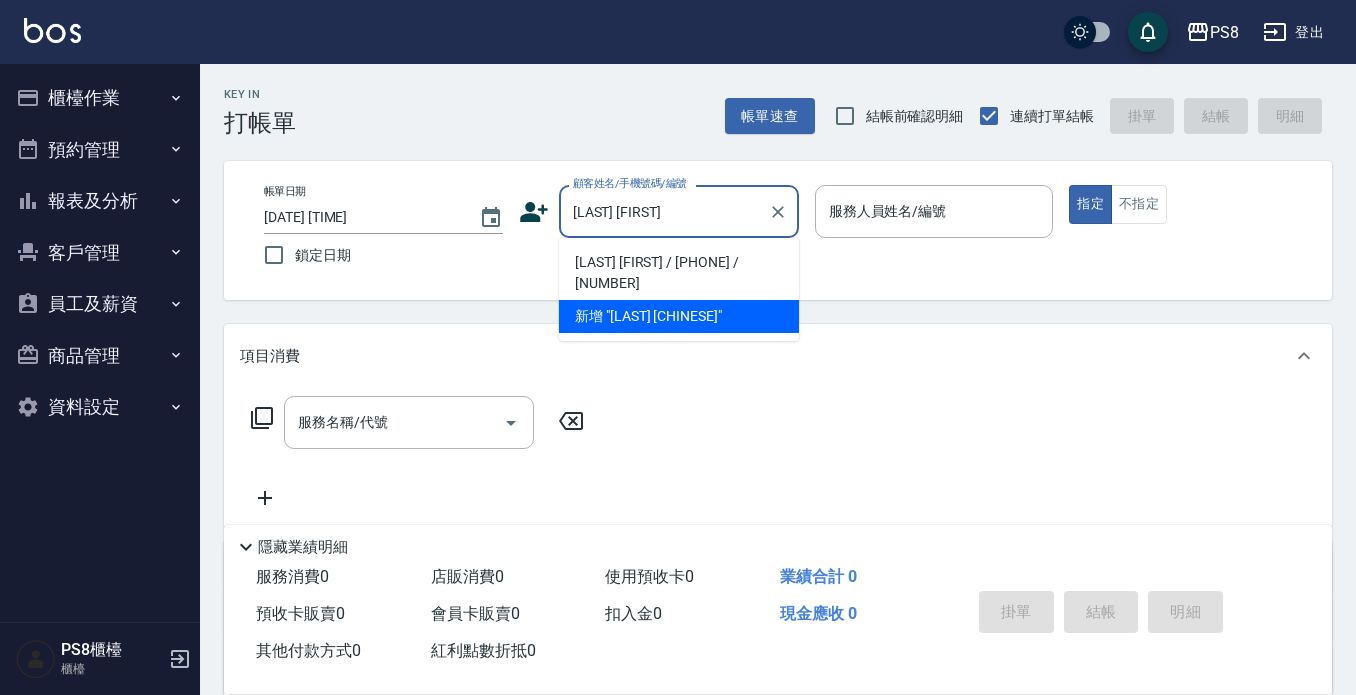 click on "[LAST] [FIRST] / [PHONE] / [NUMBER]" at bounding box center (679, 273) 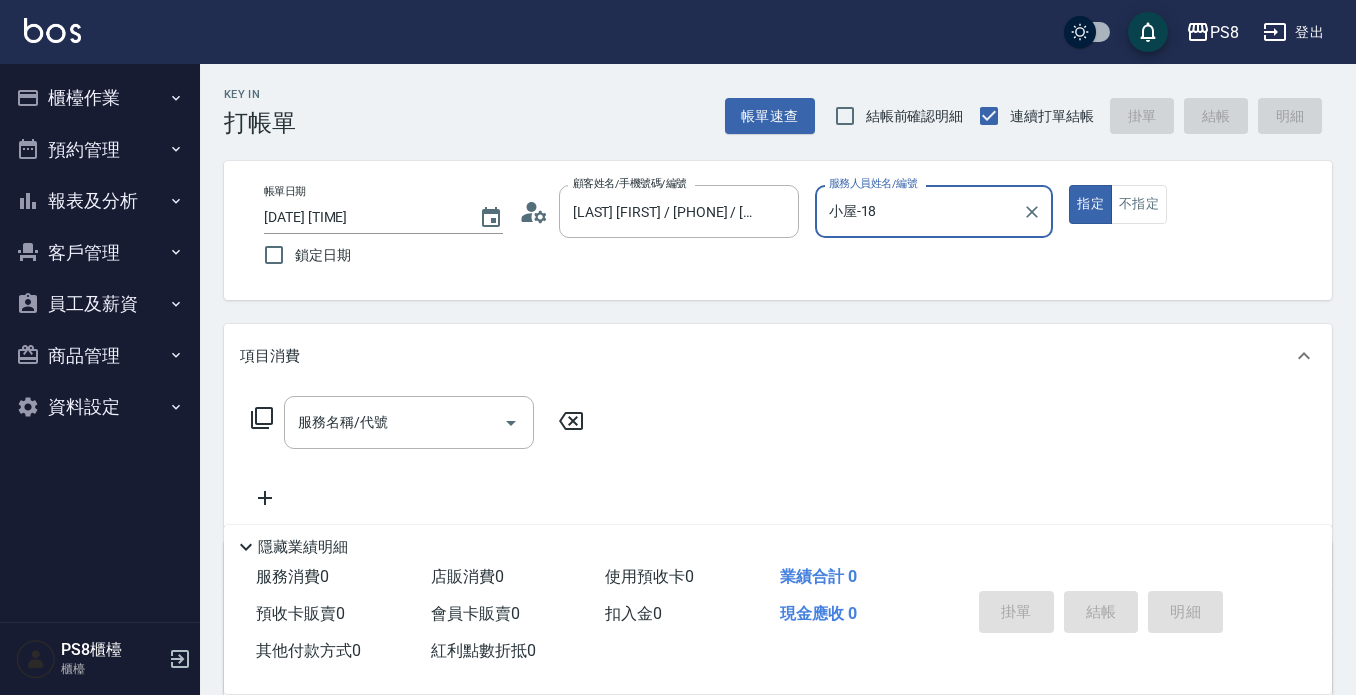 type on "小屋-18" 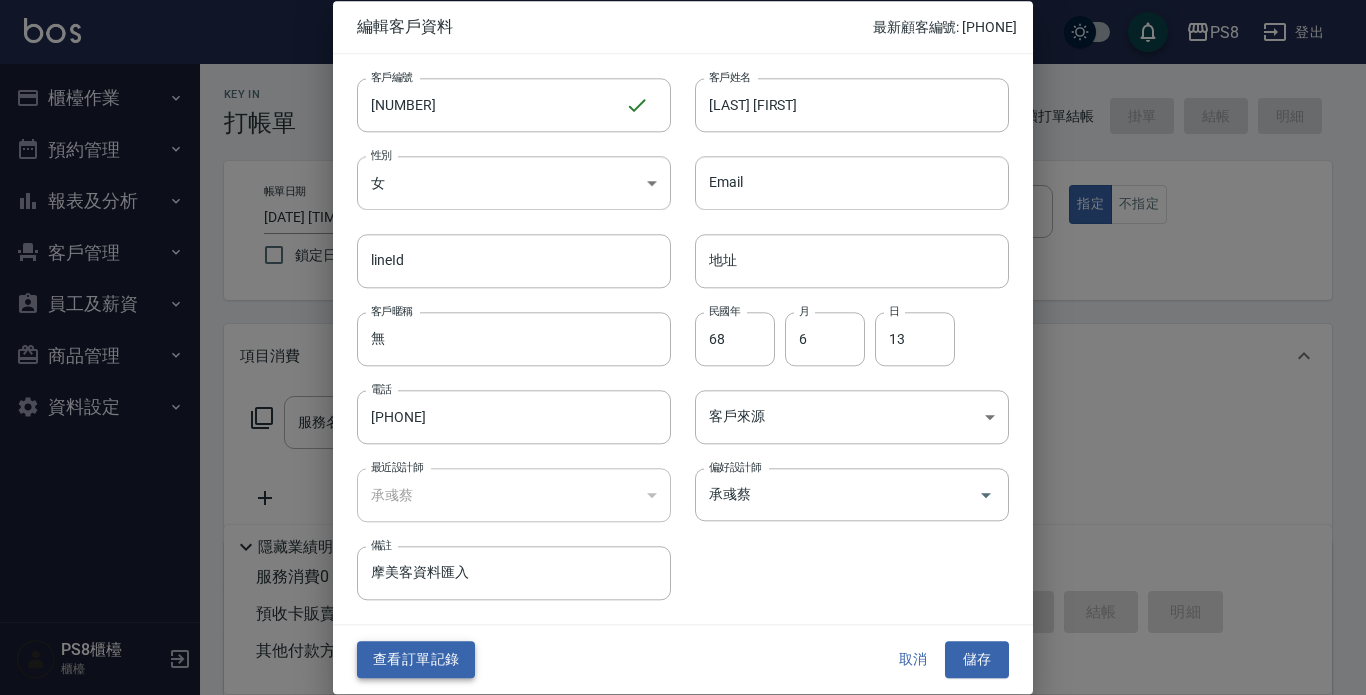 click on "查看訂單記錄" at bounding box center [416, 660] 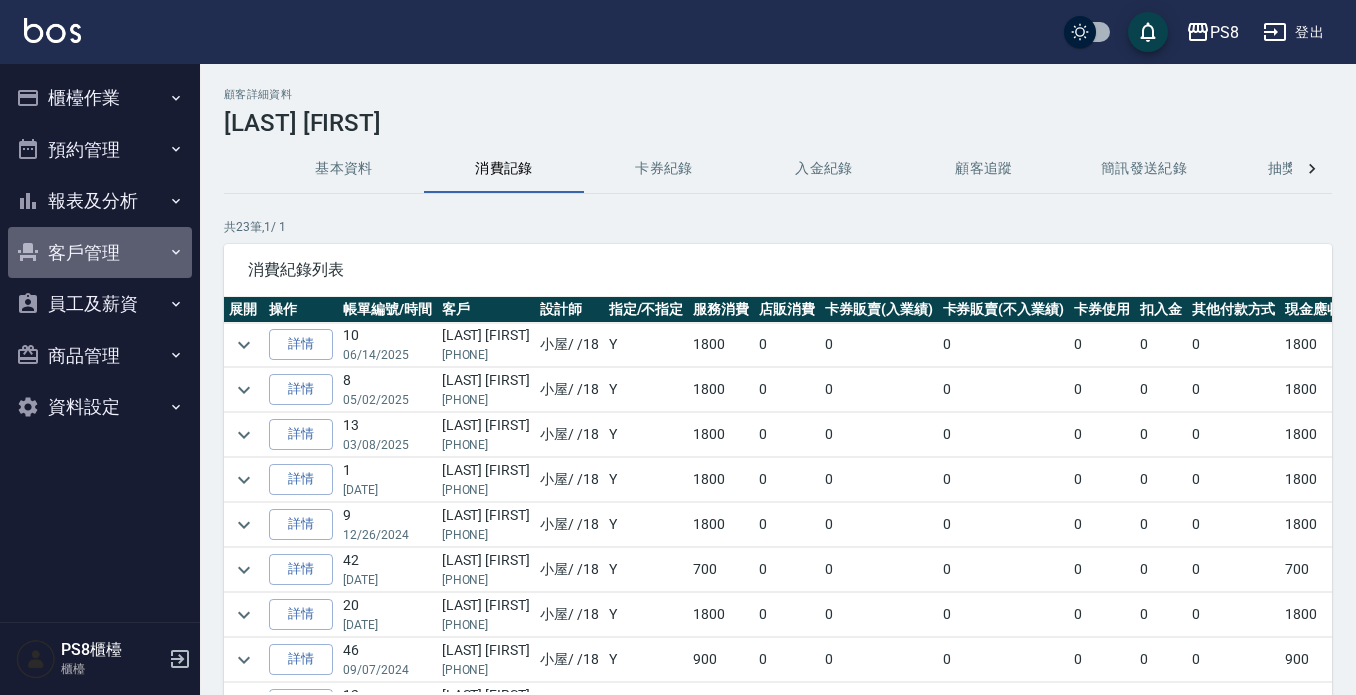 click on "客戶管理" at bounding box center (100, 253) 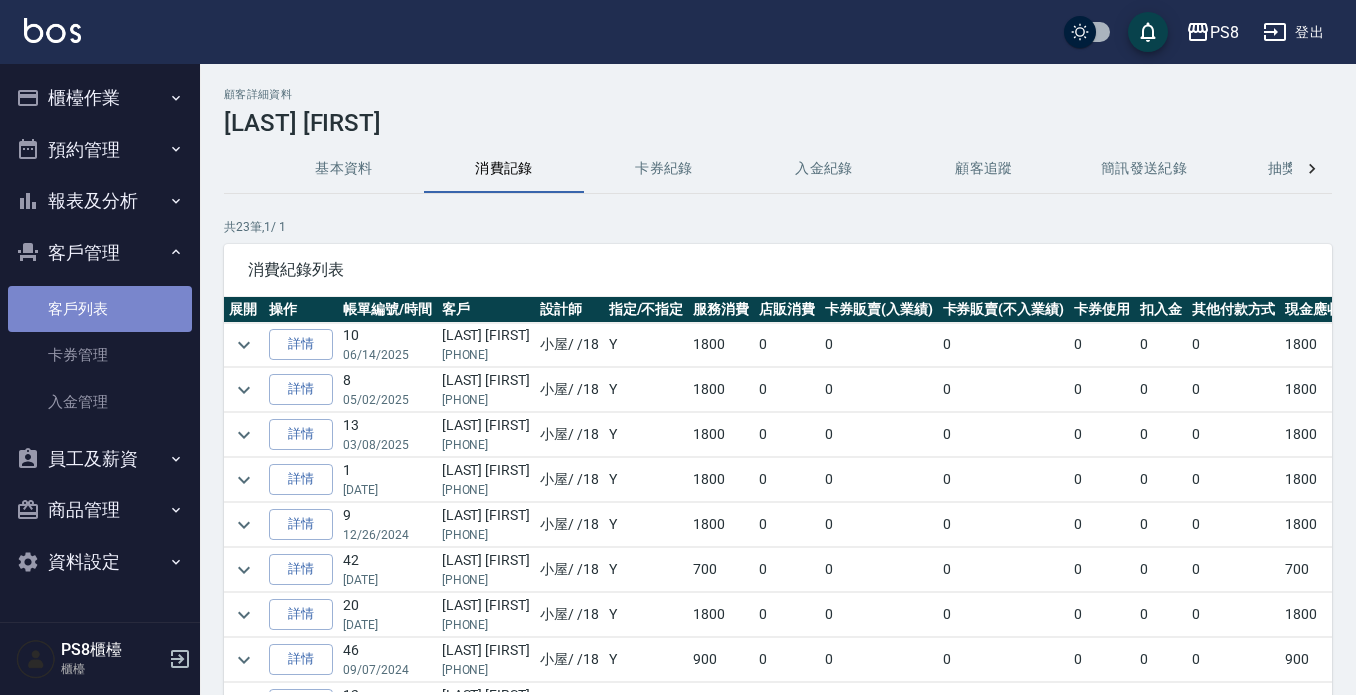 click on "客戶列表" at bounding box center (100, 309) 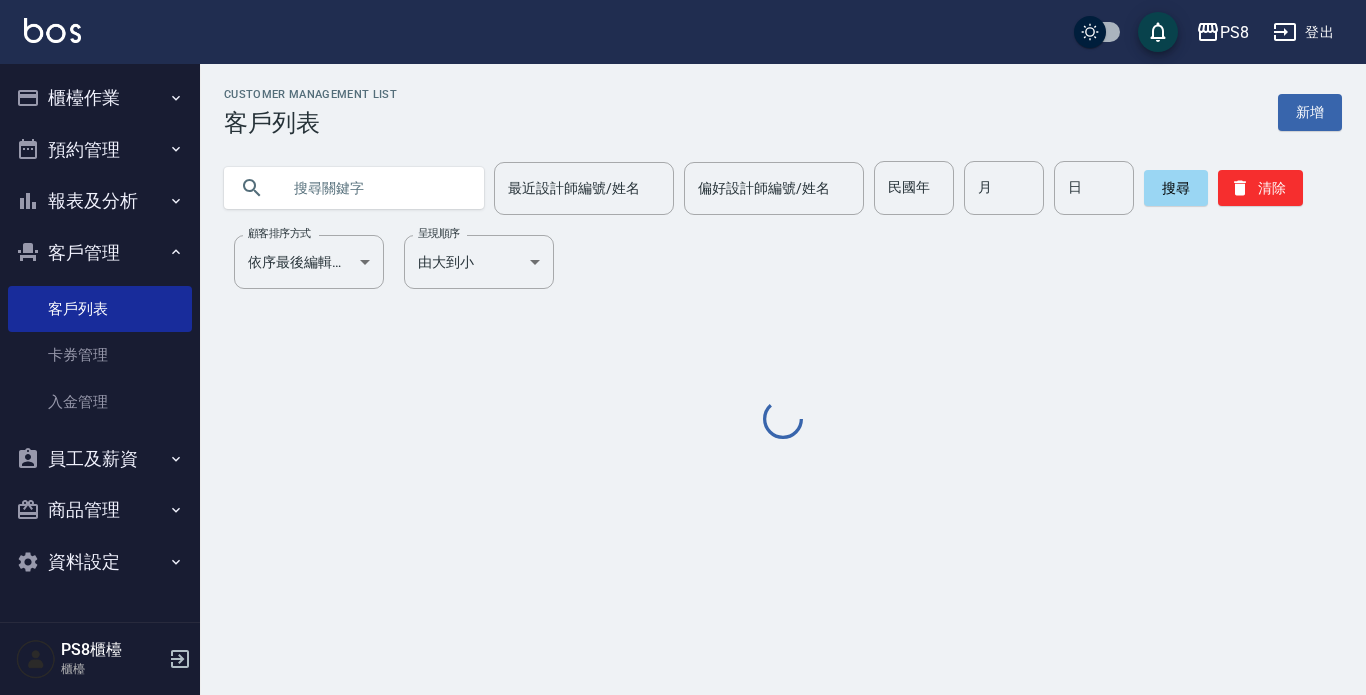 click at bounding box center [374, 188] 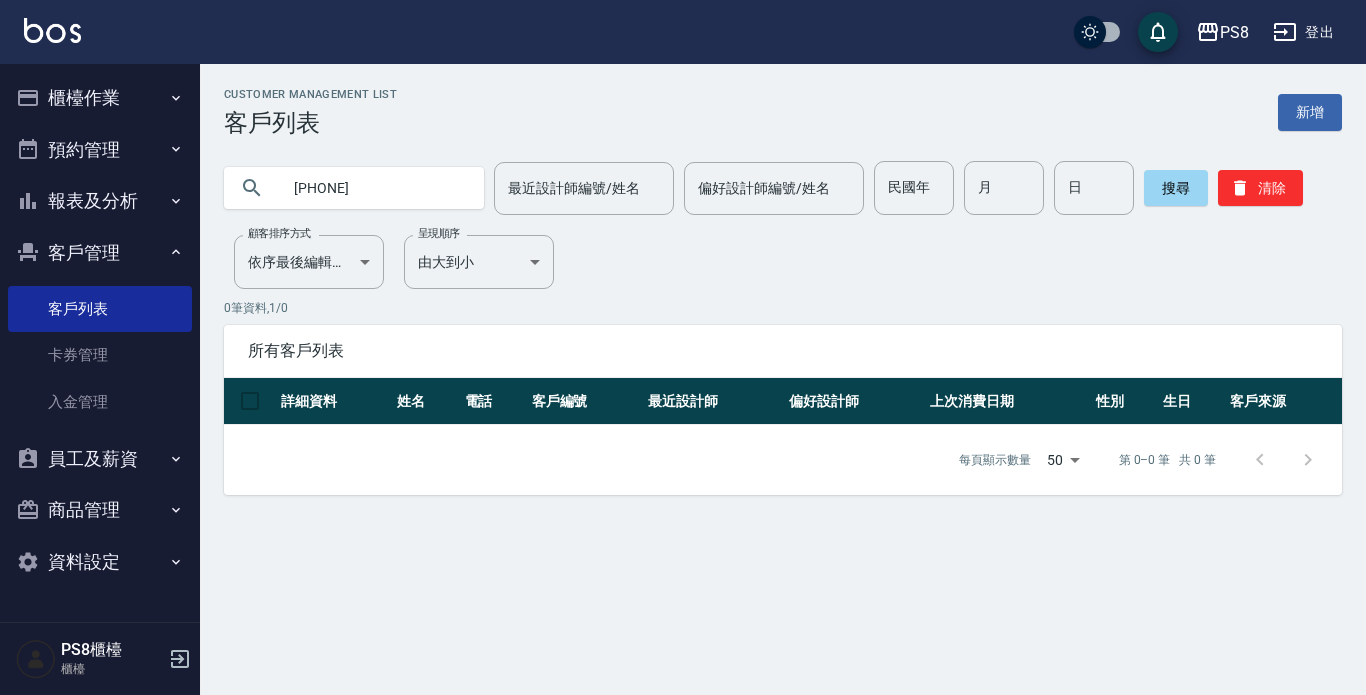 click on "[PHONE]" at bounding box center [374, 188] 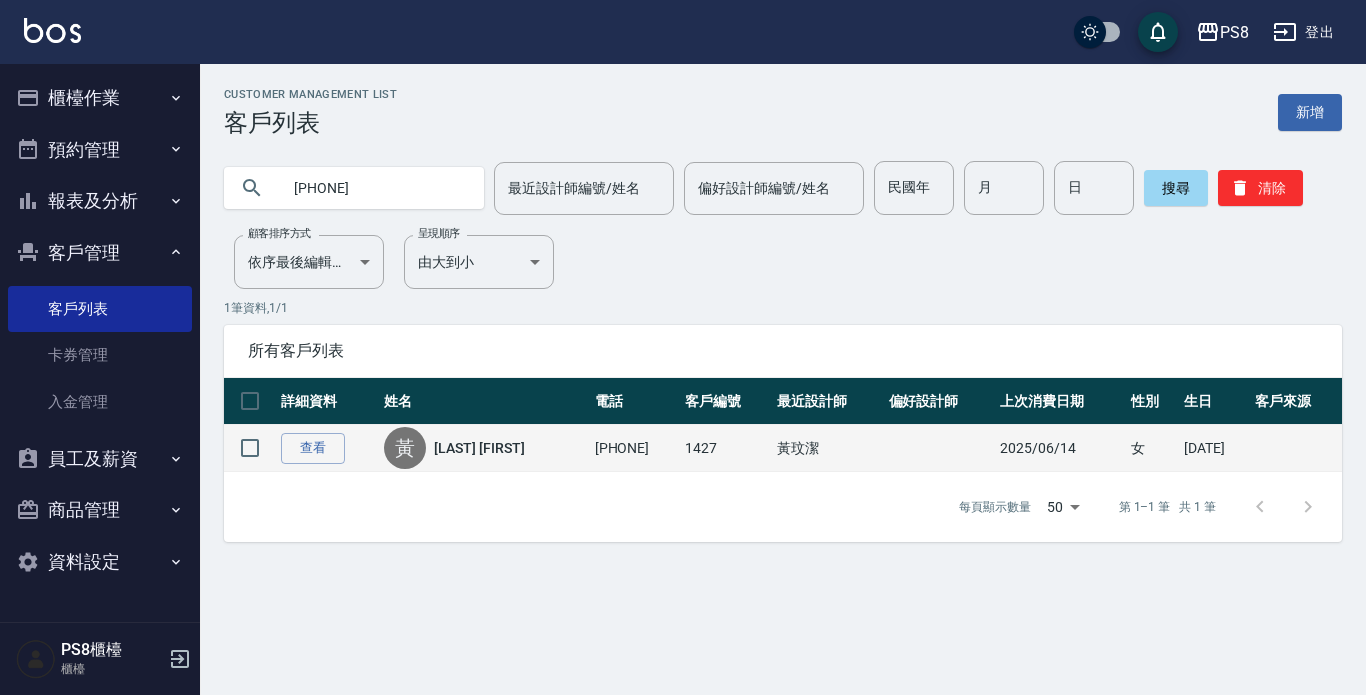 click on "[LAST] [FIRST]" at bounding box center (479, 448) 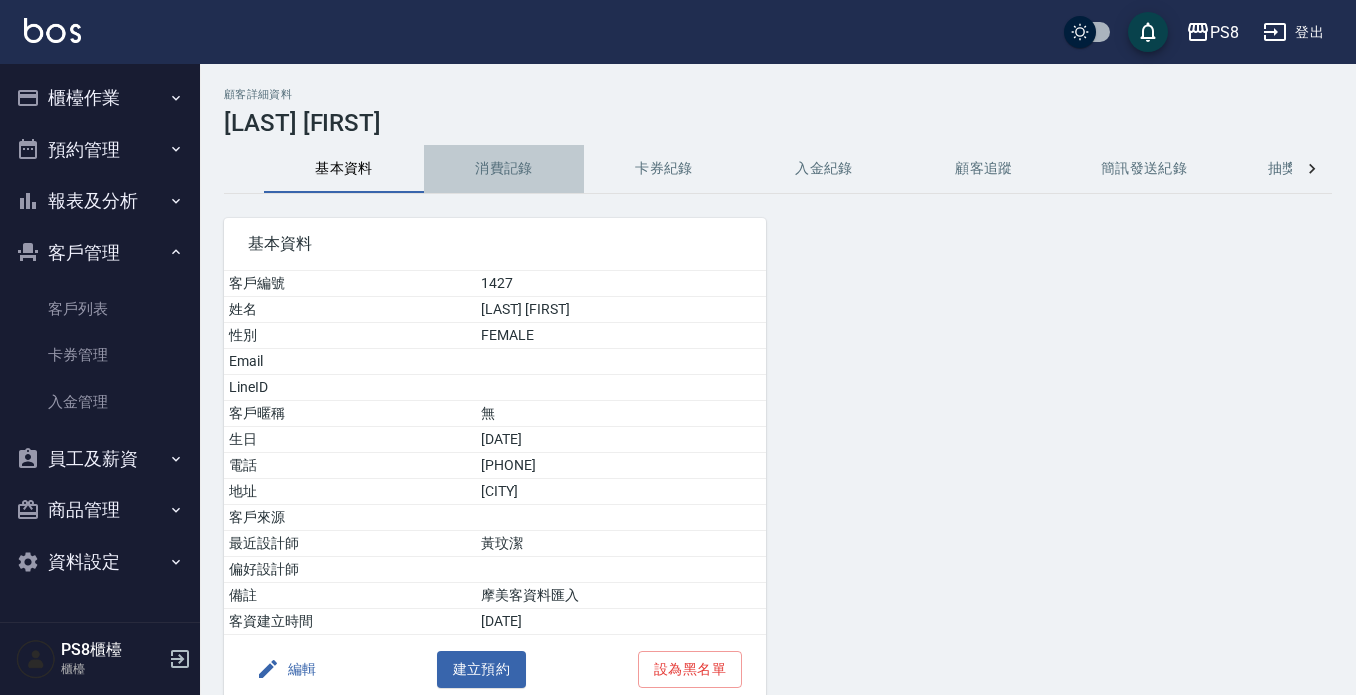 click on "消費記錄" at bounding box center (504, 169) 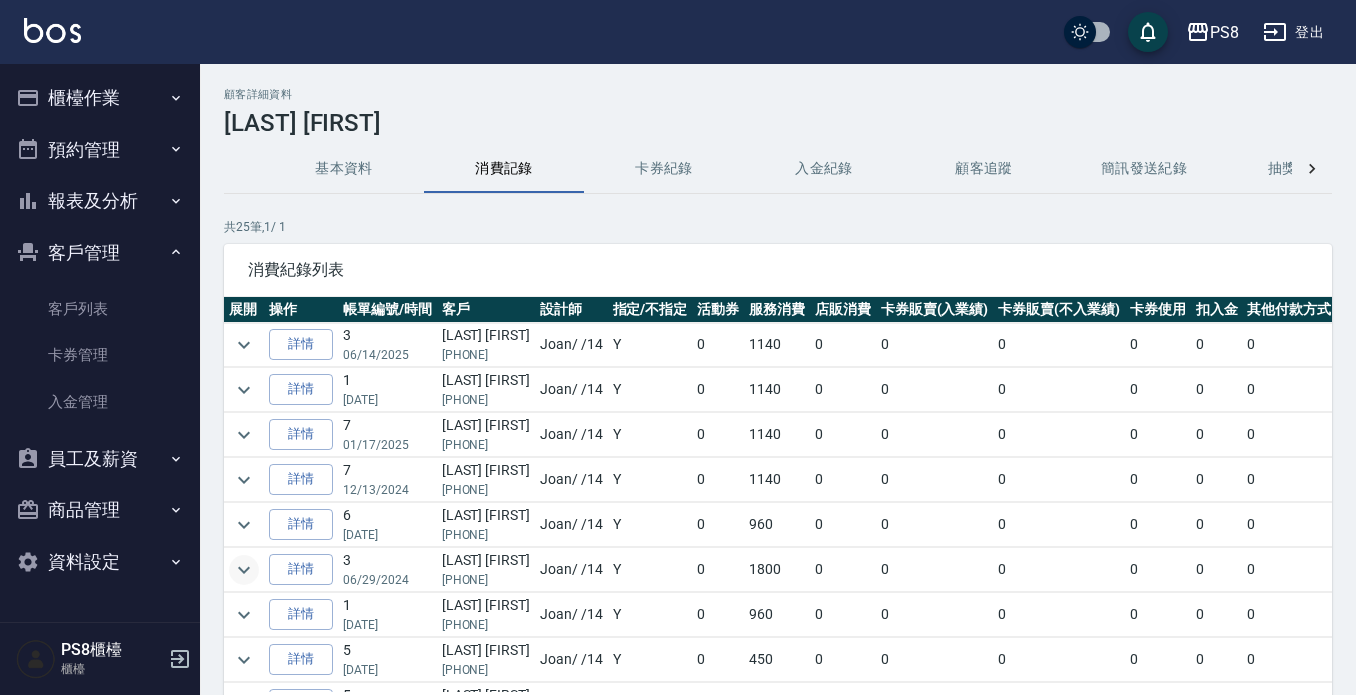 click 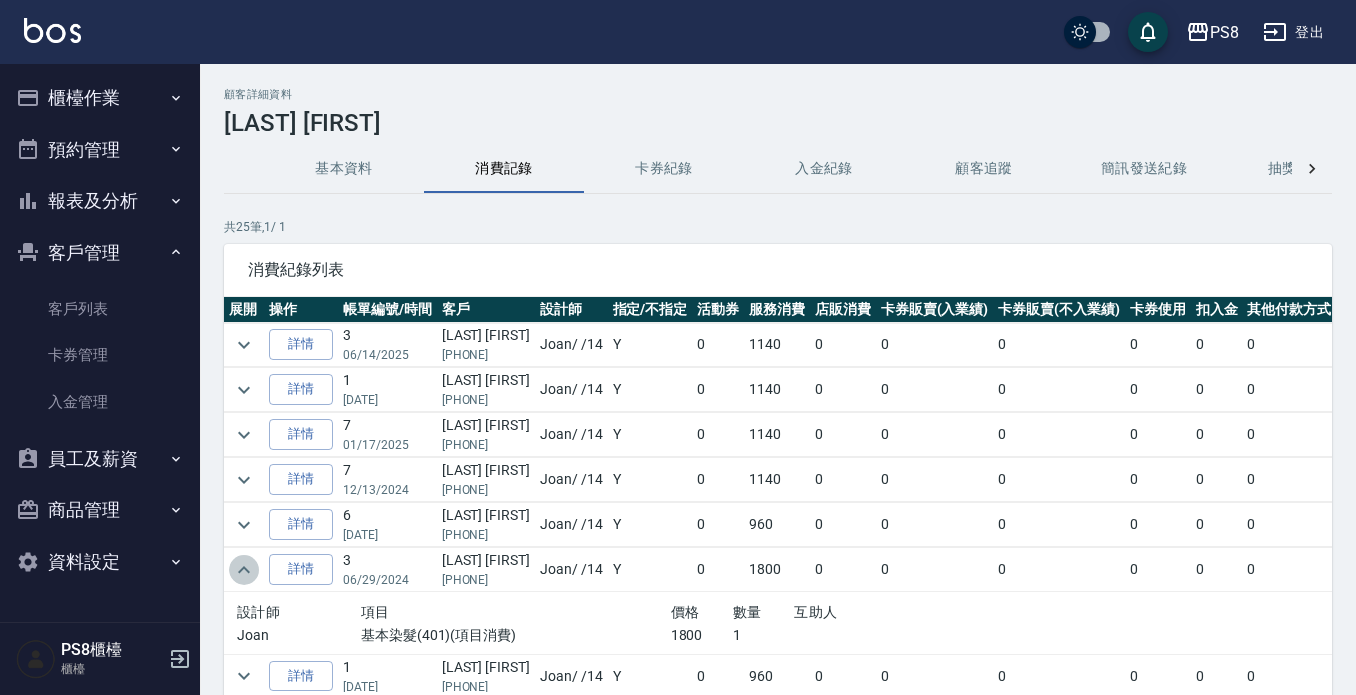 click 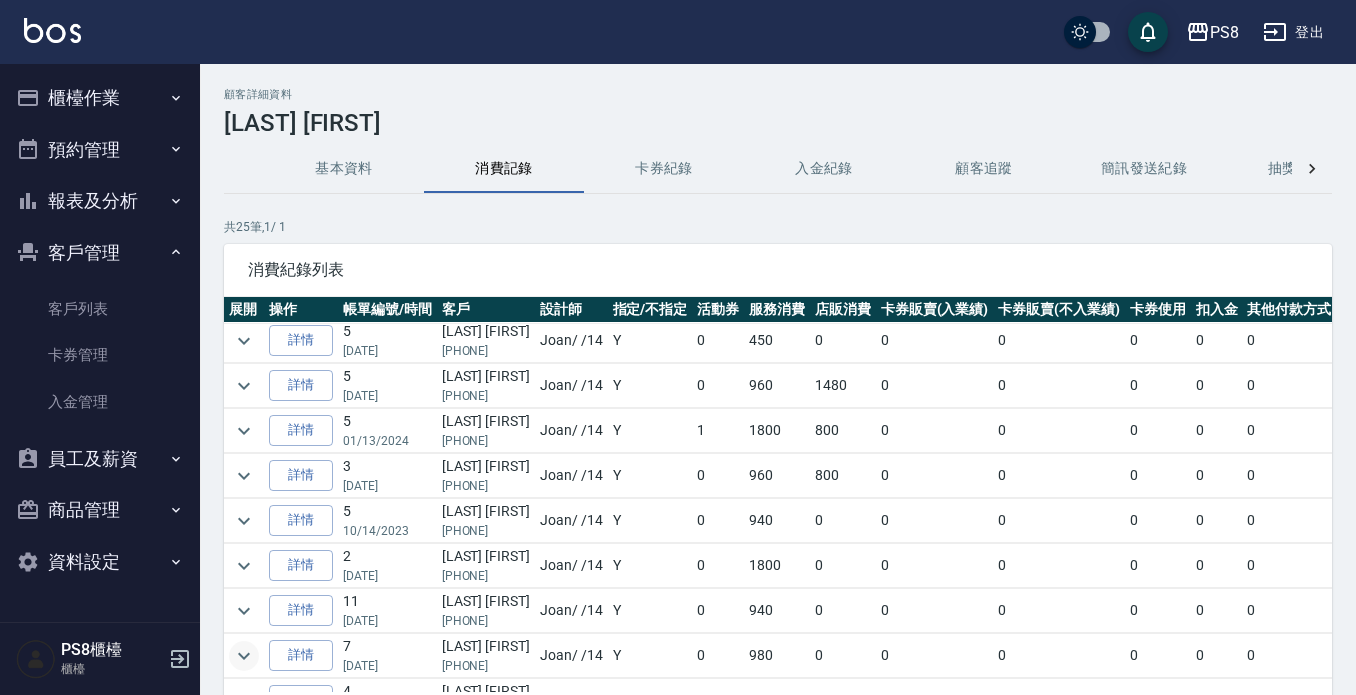 scroll, scrollTop: 300, scrollLeft: 0, axis: vertical 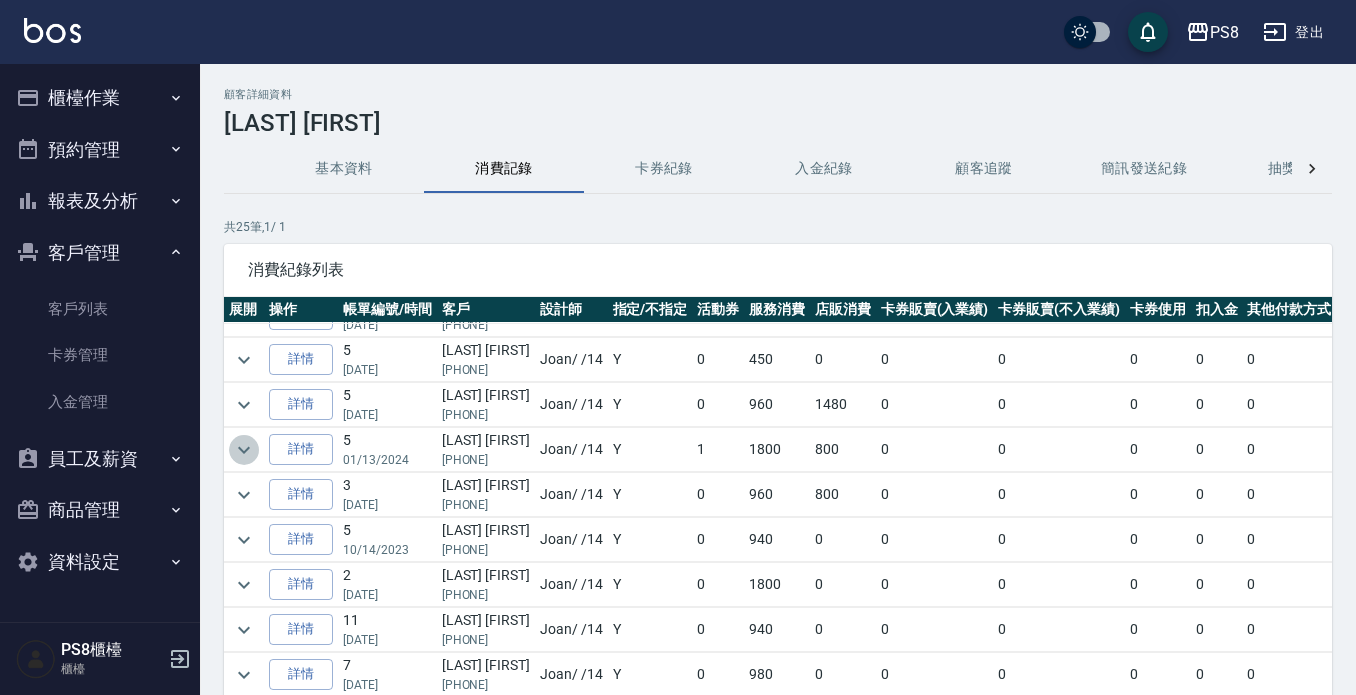 click at bounding box center (244, 450) 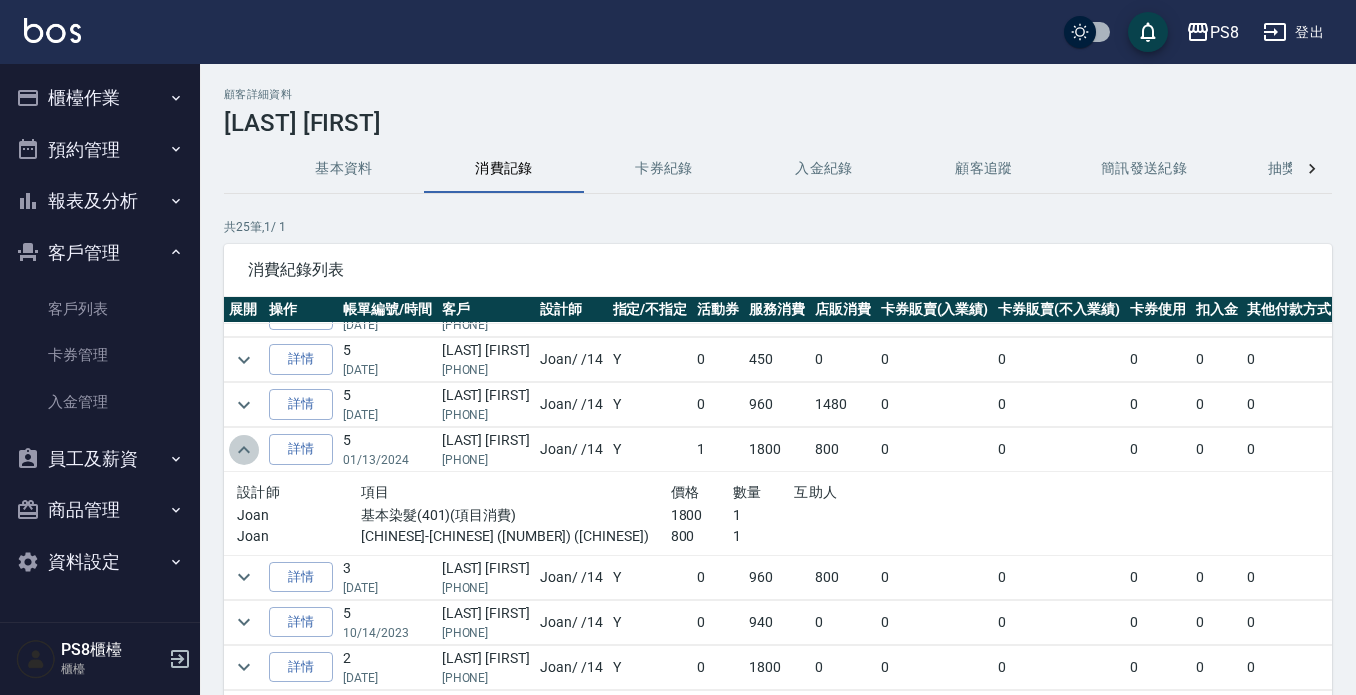 click at bounding box center [244, 450] 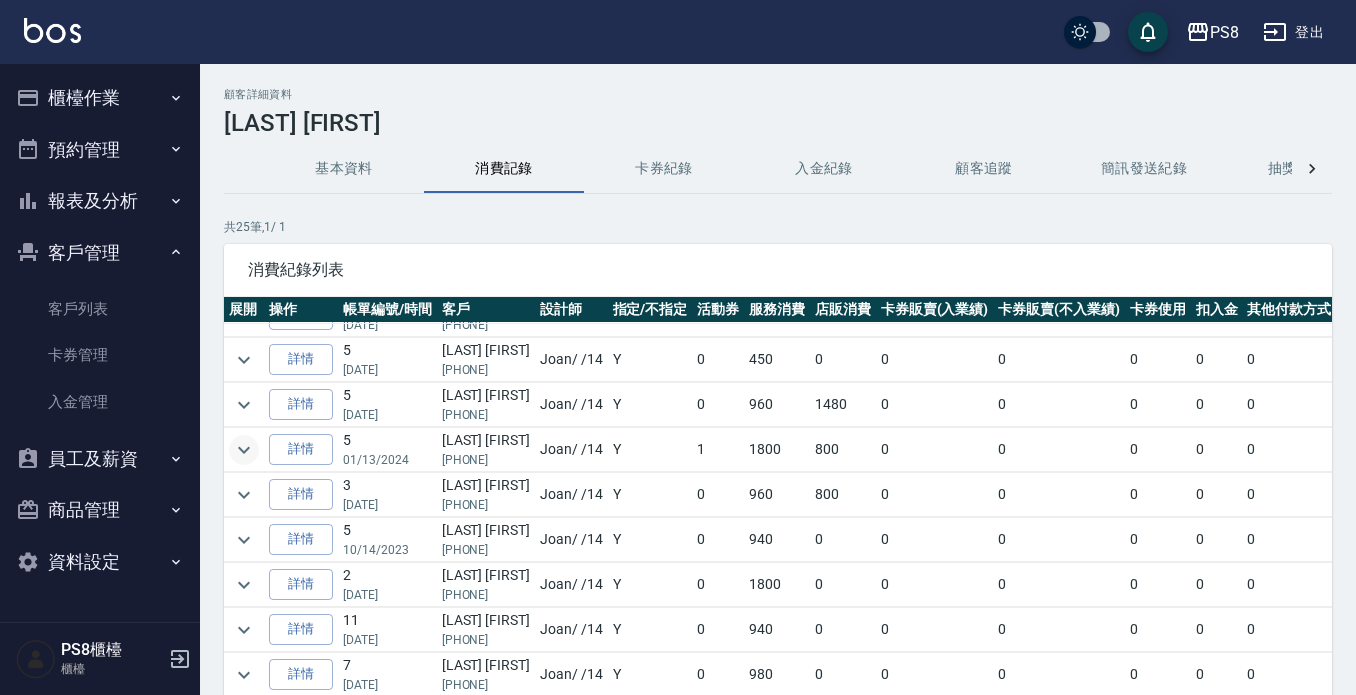 click 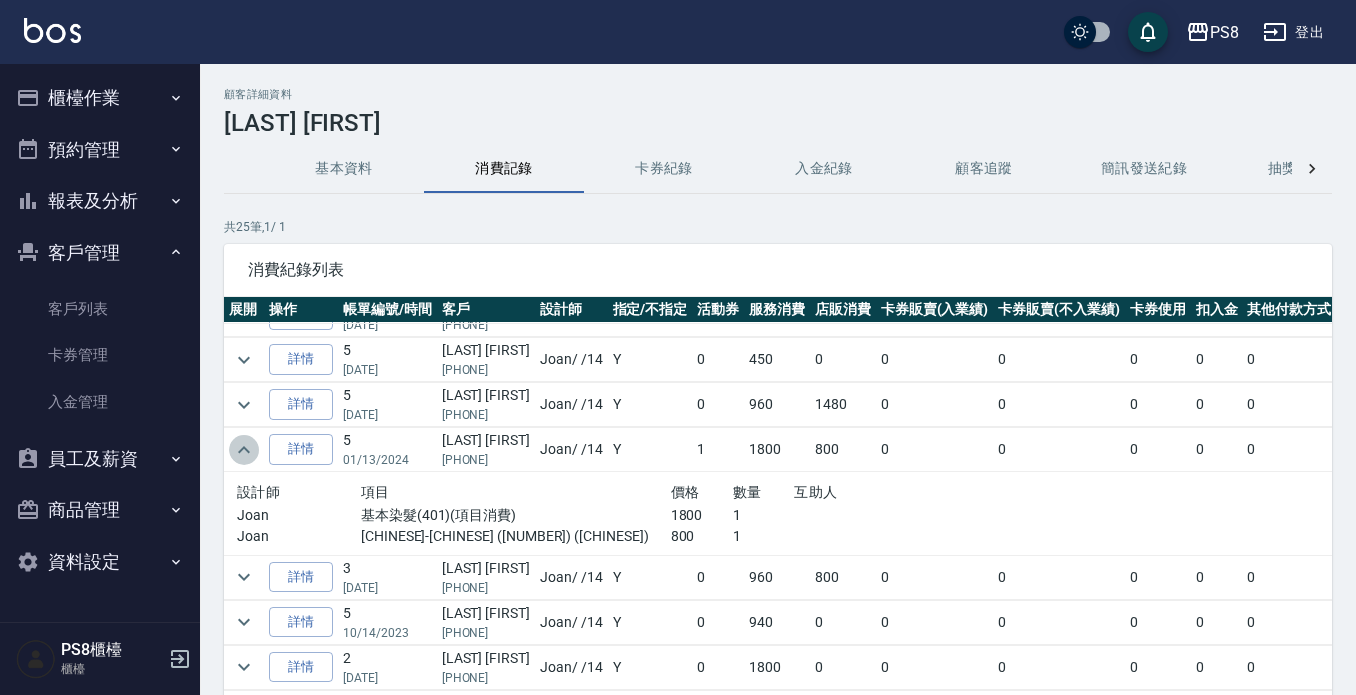 click 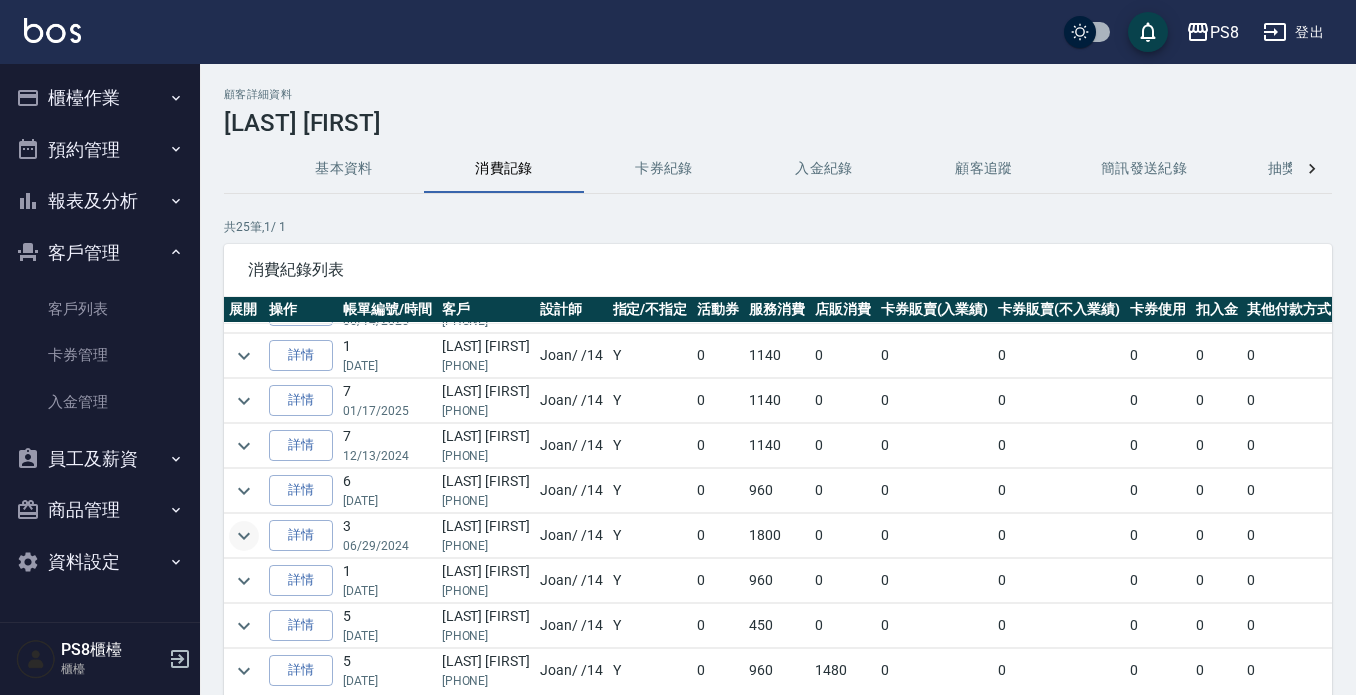 scroll, scrollTop: 0, scrollLeft: 0, axis: both 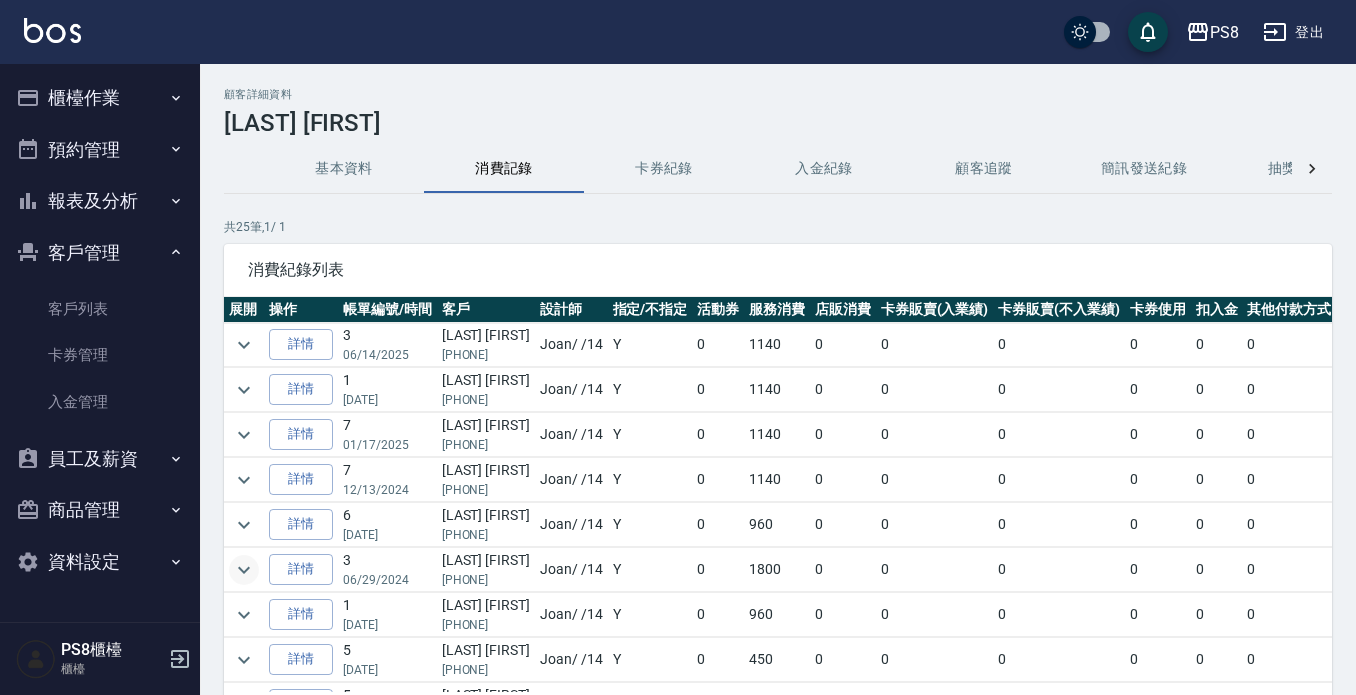 click on "客戶管理" at bounding box center [100, 253] 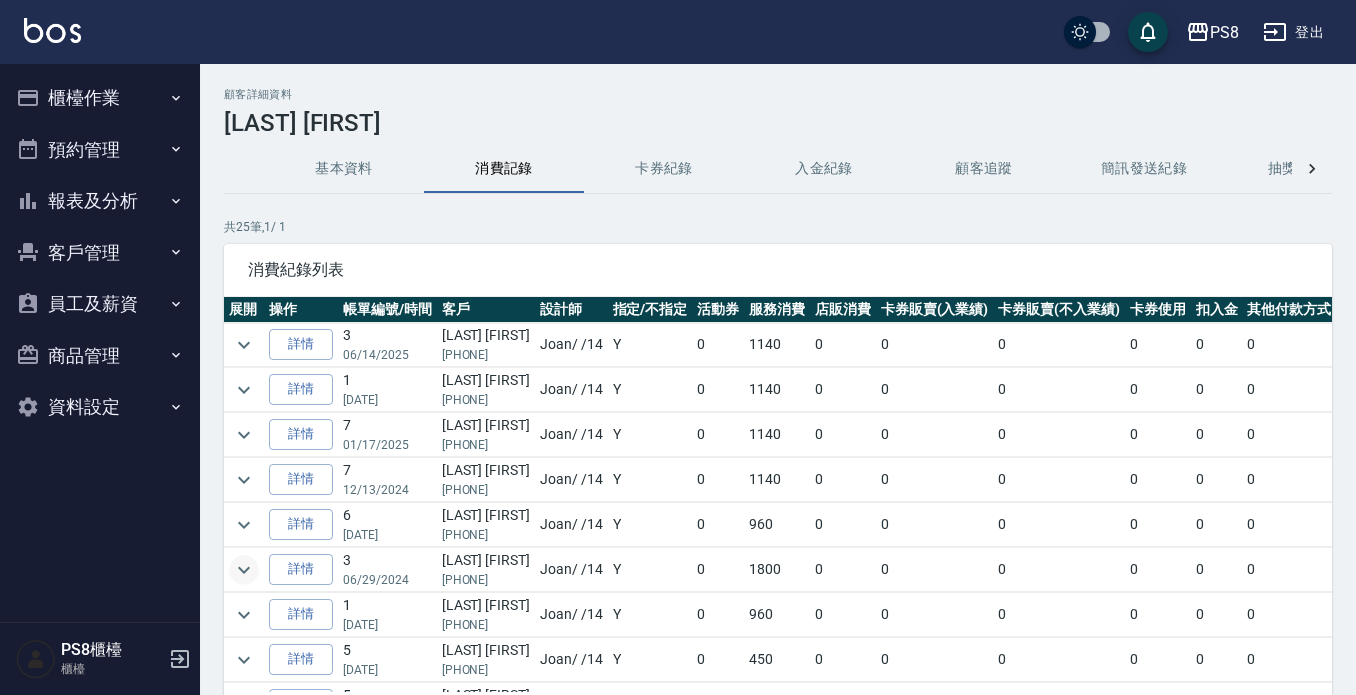 click on "櫃檯作業" at bounding box center (100, 98) 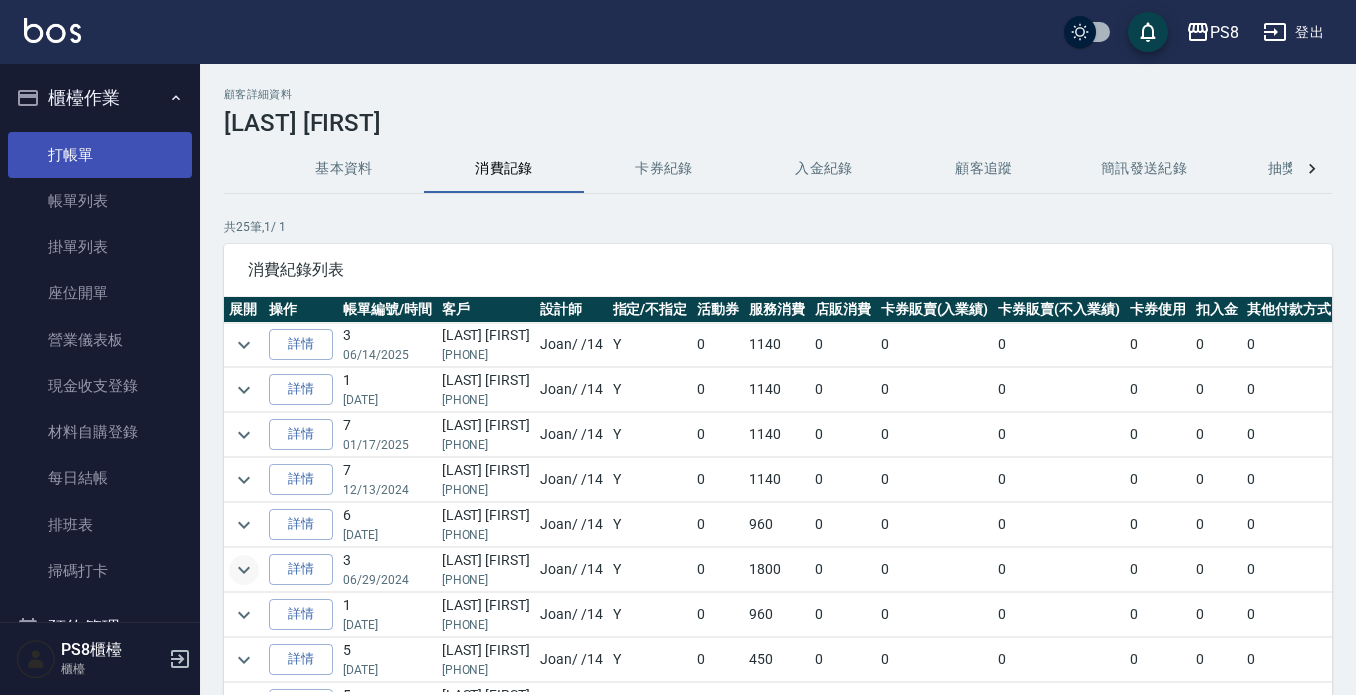 click on "打帳單" at bounding box center [100, 155] 